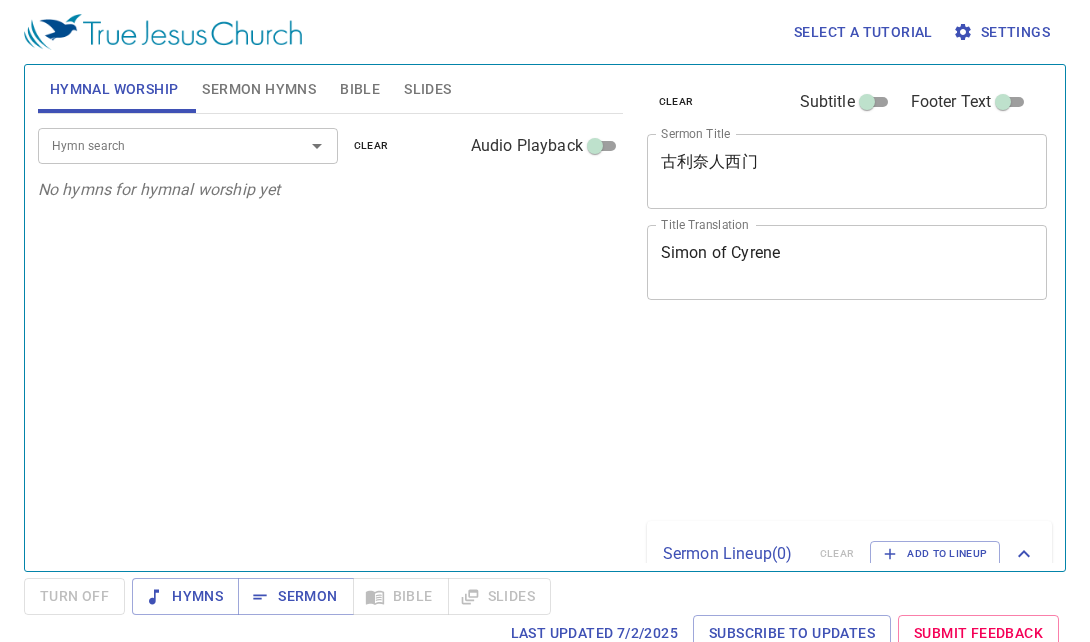 scroll, scrollTop: 0, scrollLeft: 0, axis: both 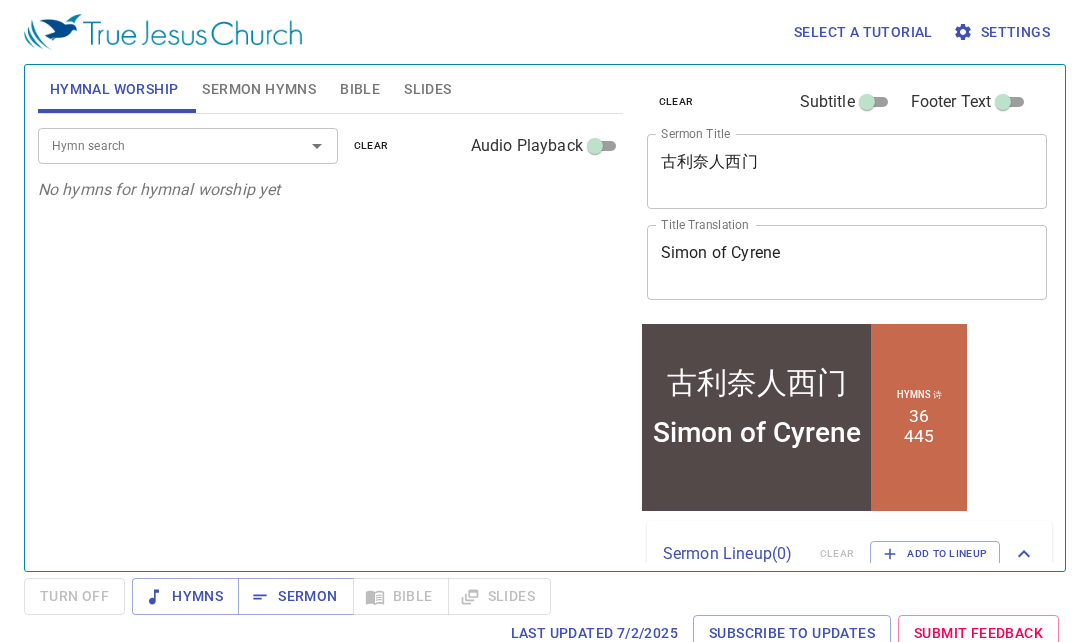 click on "Sermon Hymns" at bounding box center [259, 89] 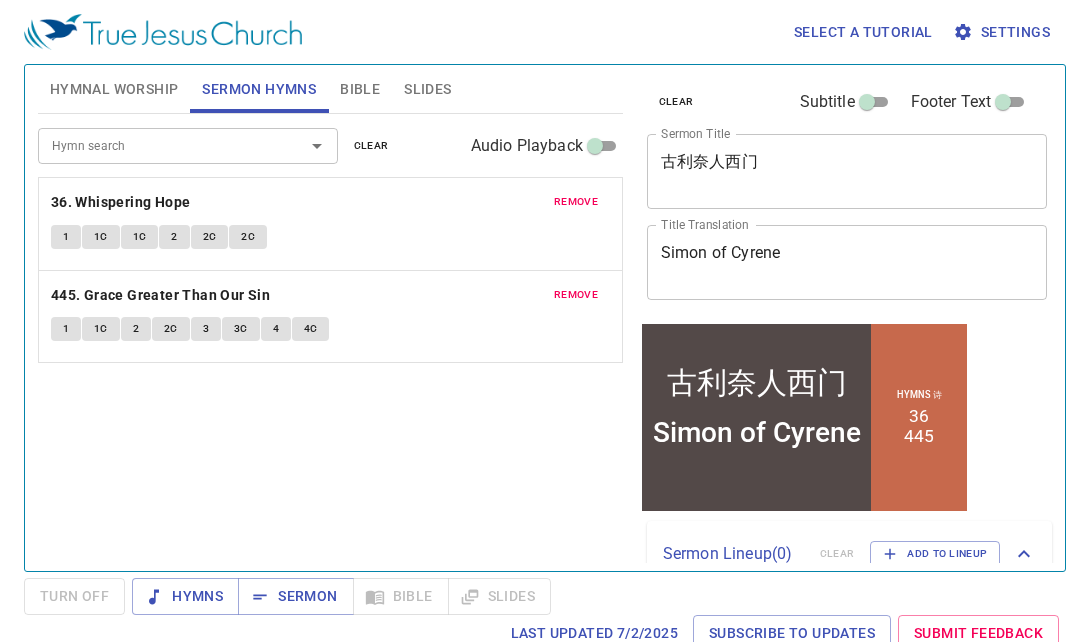 click on "Hymn search Hymn search   clear Audio Playback remove 36. Whispering Hope   1 1C 1C 2 2C 2C remove 445. Grace Greater Than Our Sin   1 1C 2 2C 3 3C 4 4C" at bounding box center (330, 334) 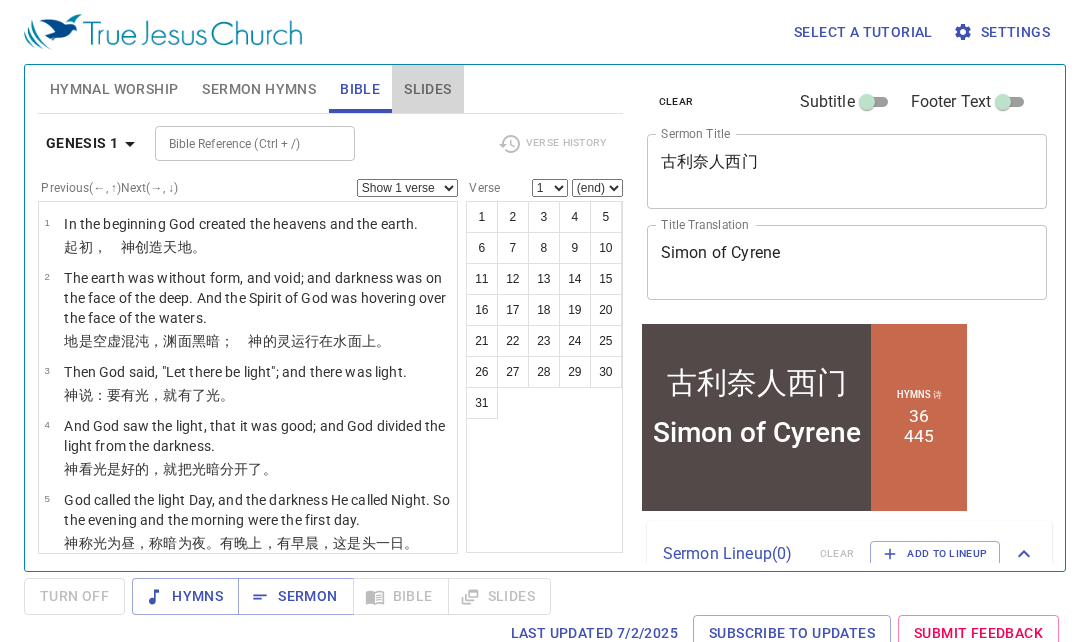 click on "Slides" at bounding box center (427, 89) 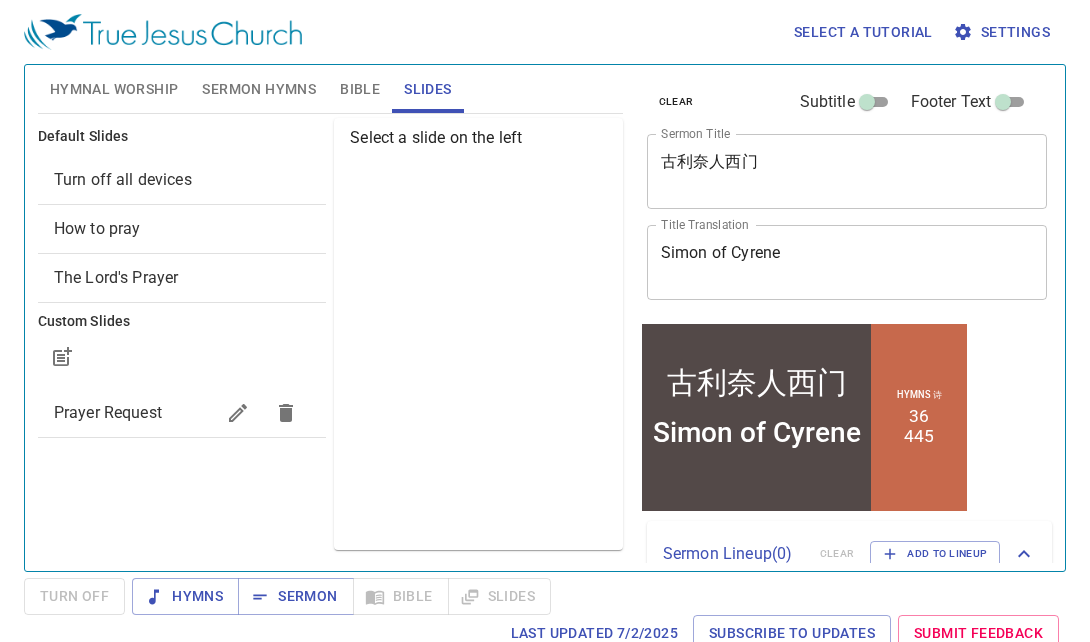 click on "Hymns Sermon Bible Slides" at bounding box center [341, 596] 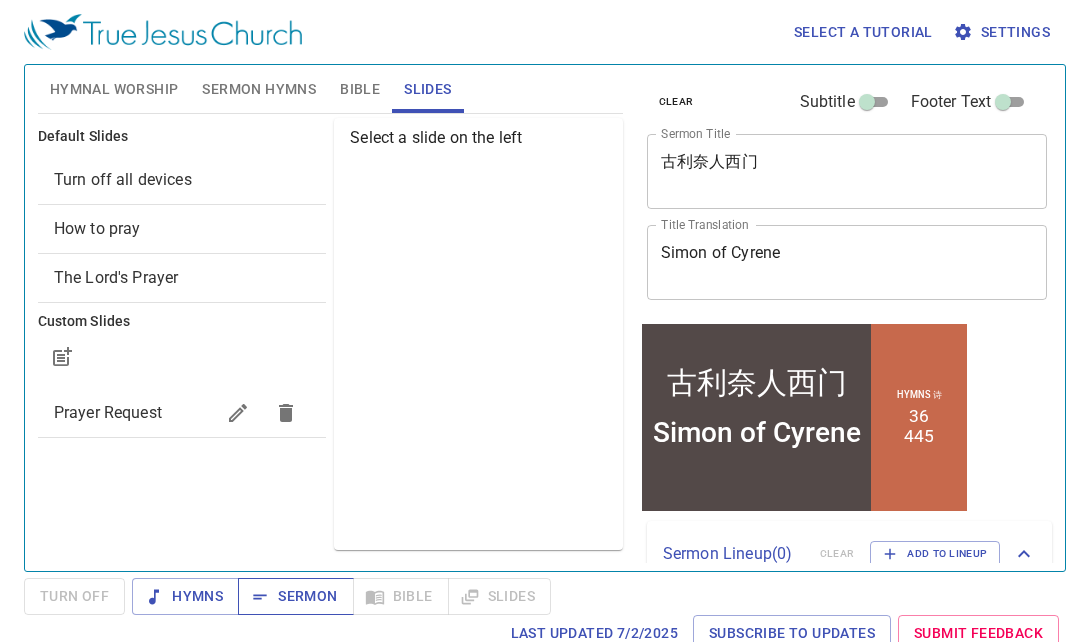 click on "Sermon" at bounding box center [295, 596] 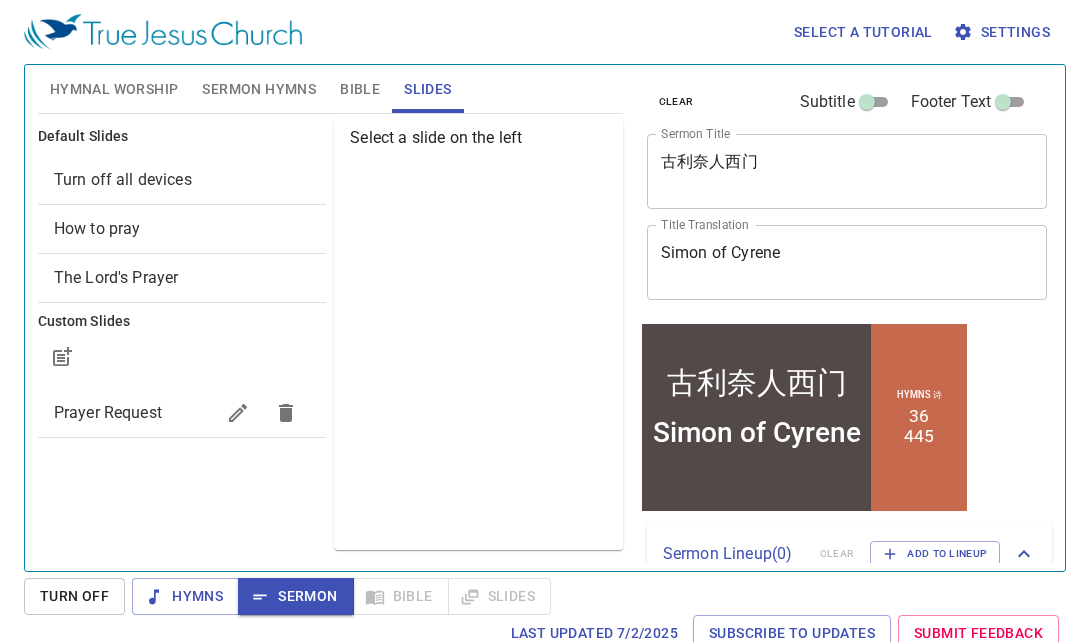 click on "Select a slide on the left" at bounding box center (478, 334) 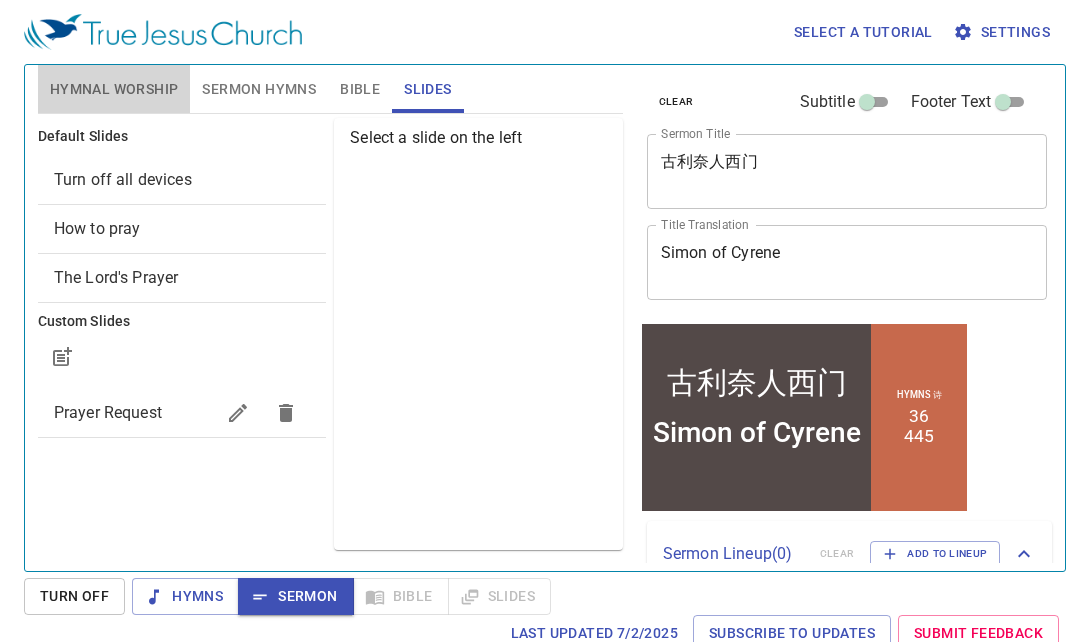 click on "Hymnal Worship" at bounding box center (114, 89) 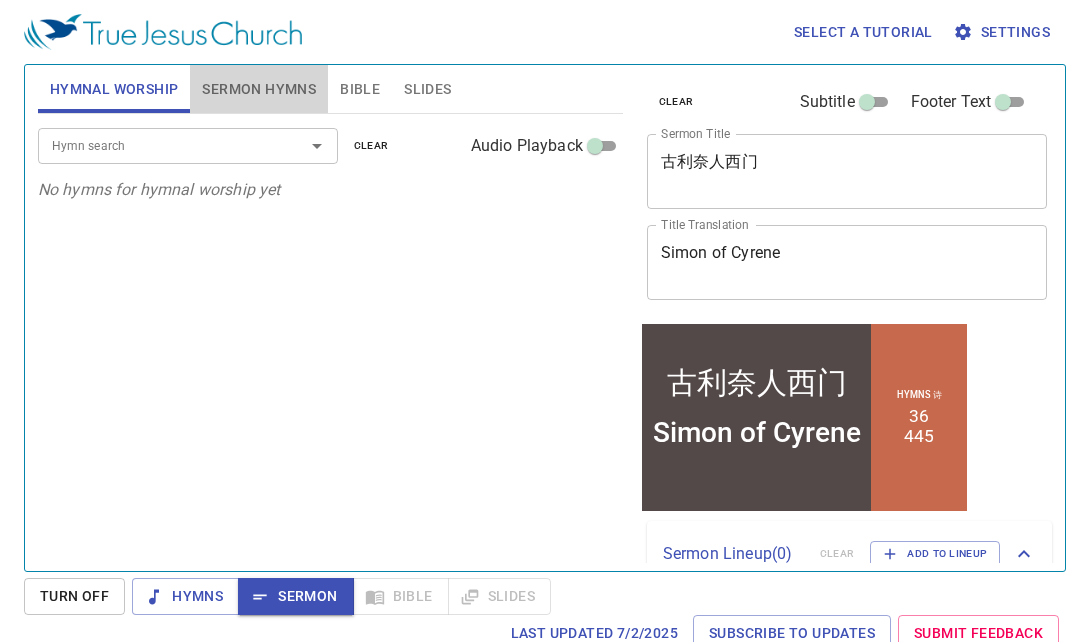 click on "Sermon Hymns" at bounding box center [259, 89] 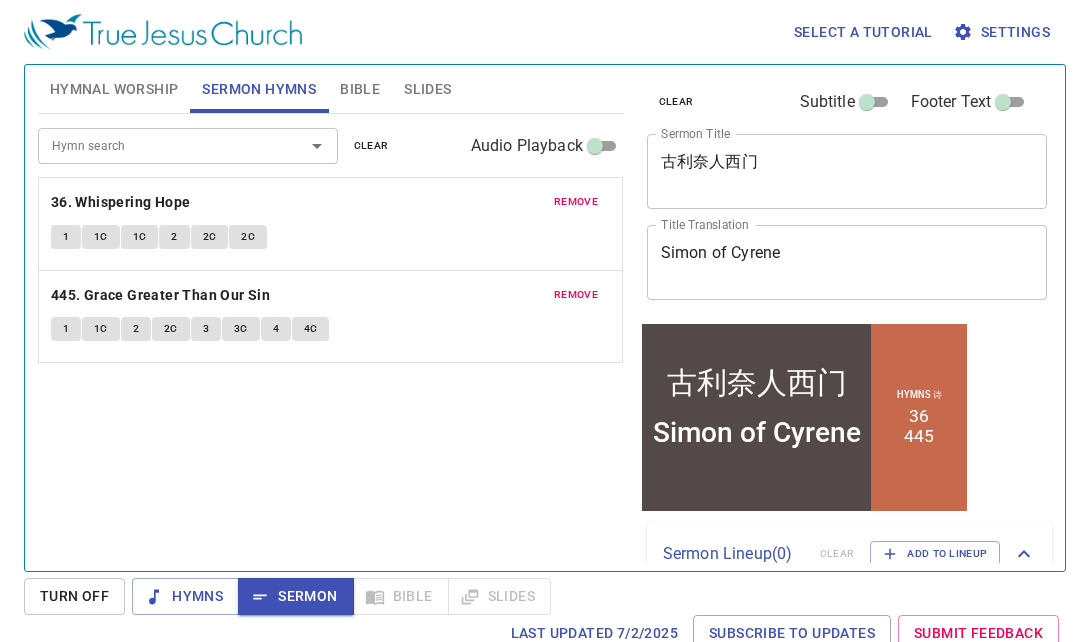 click on "Slides" at bounding box center (427, 89) 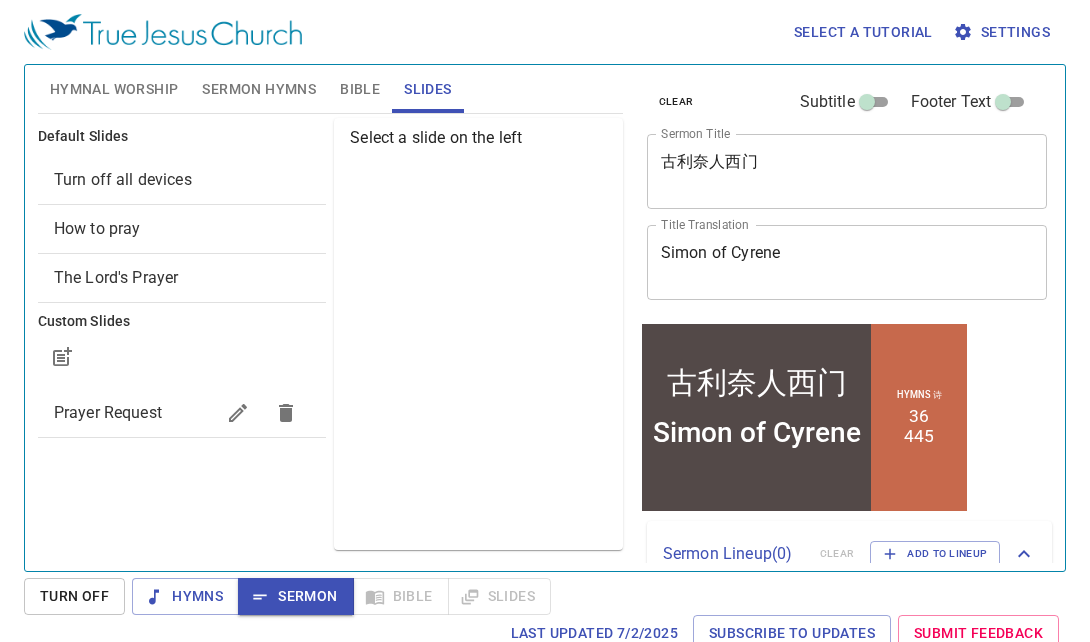 click on "Hymns Sermon Bible Slides" at bounding box center (341, 596) 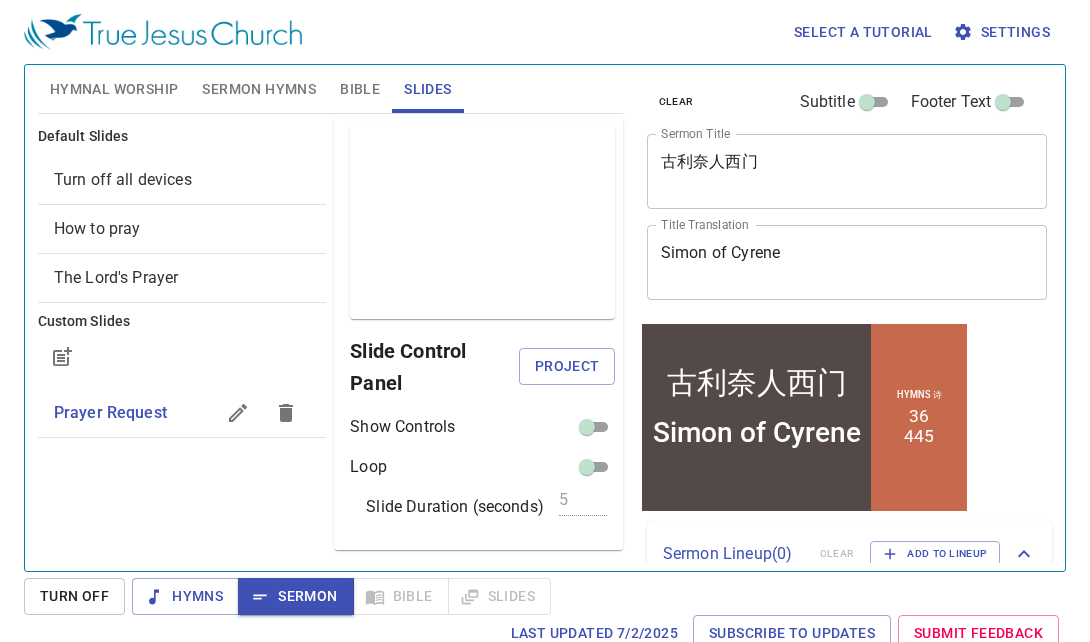 click on "Hymns Sermon Bible Slides" at bounding box center [341, 596] 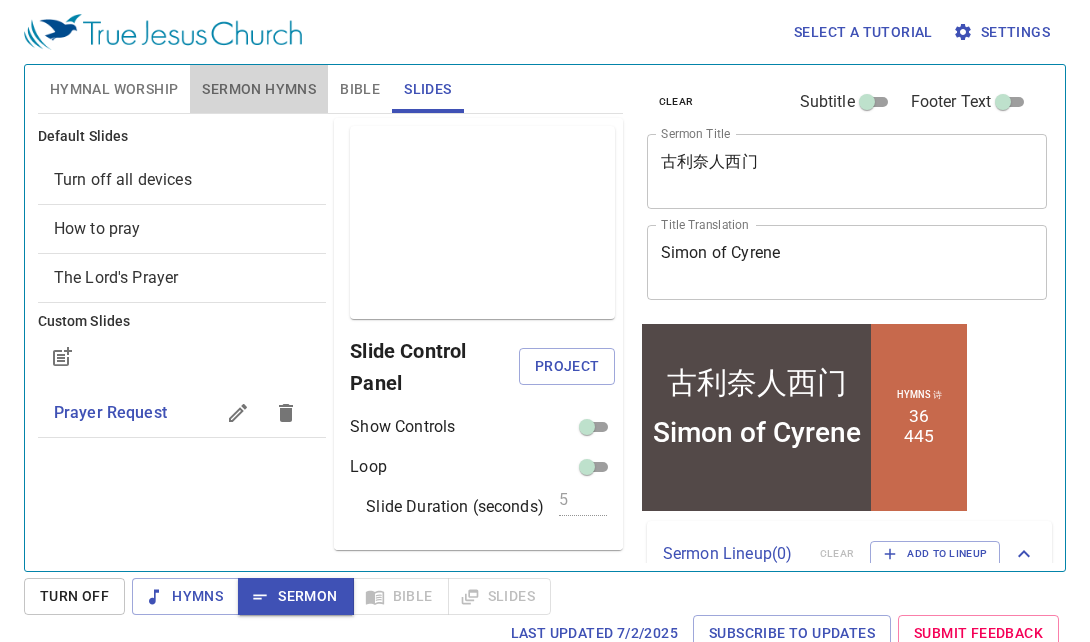 click on "Sermon Hymns" at bounding box center (259, 89) 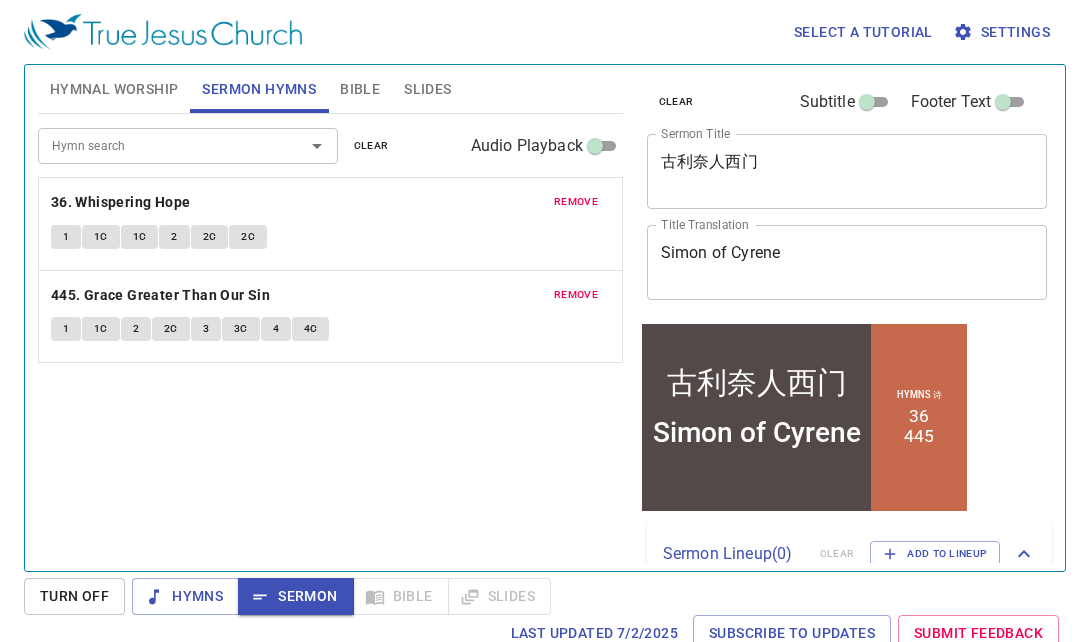 click on "Hymnal Worship" at bounding box center [114, 89] 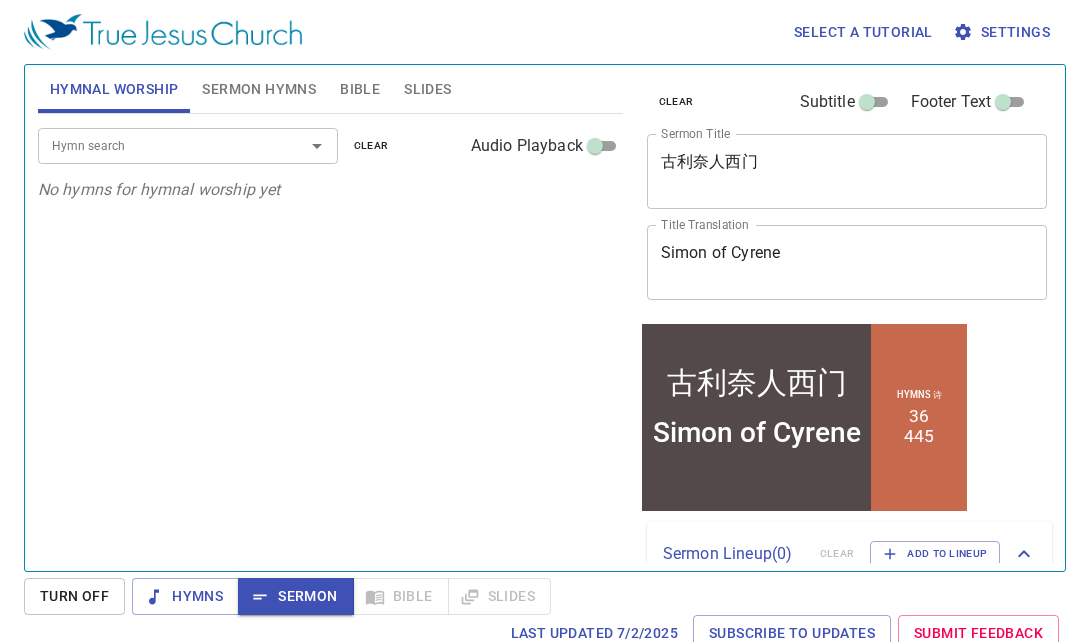 click on "Bible" at bounding box center [360, 89] 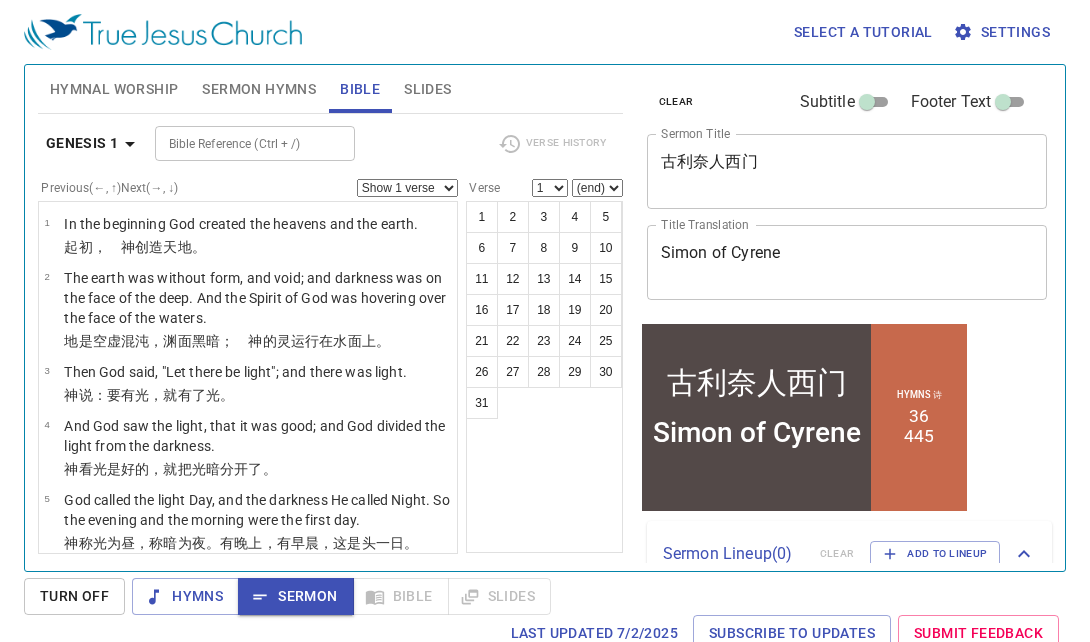 click on "Slides" at bounding box center (427, 89) 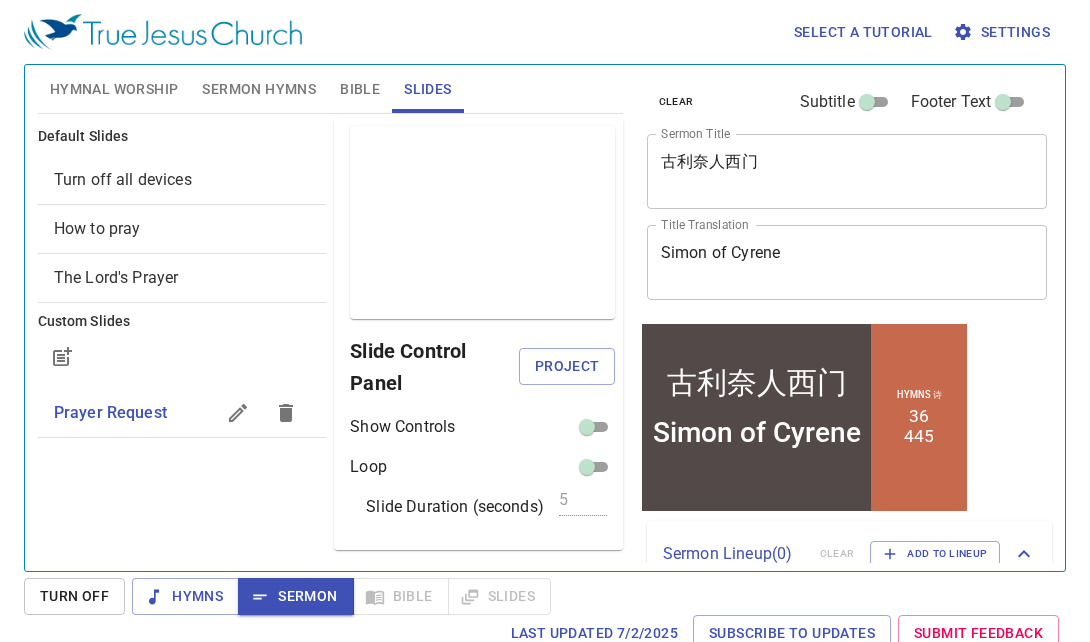 click on "Hymns Sermon Bible Slides" at bounding box center [341, 596] 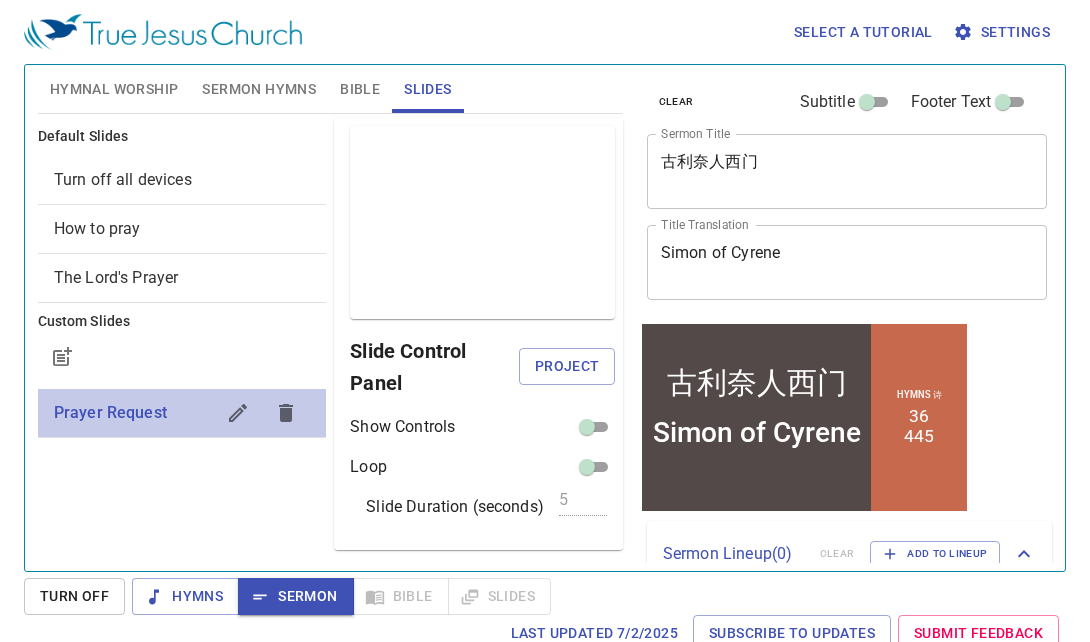click on "Prayer Request" at bounding box center [134, 413] 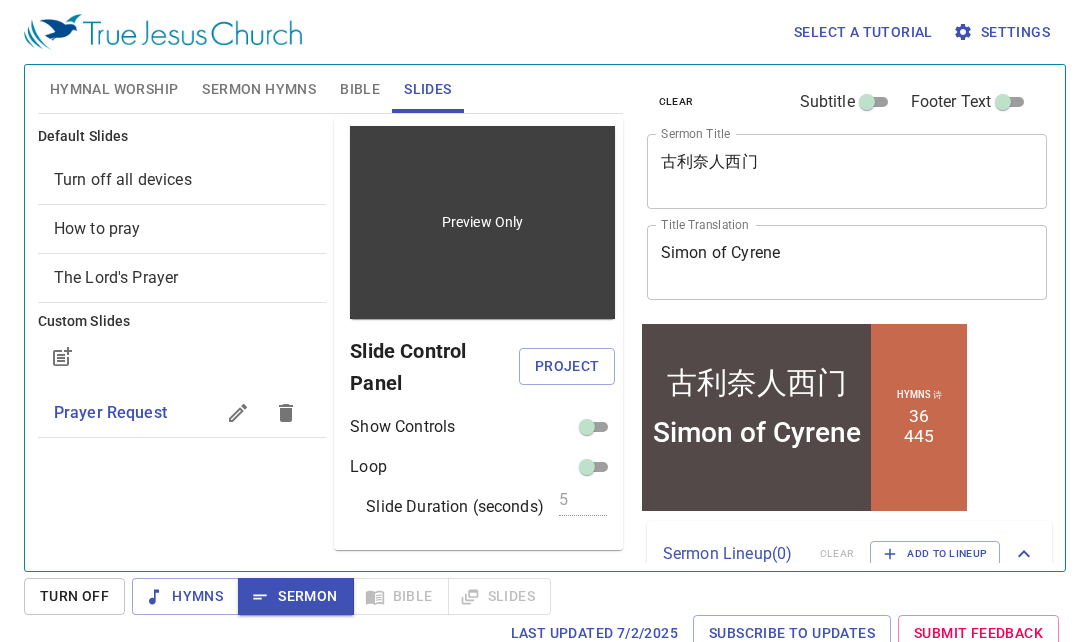 click on "Preview Only" at bounding box center (482, 222) 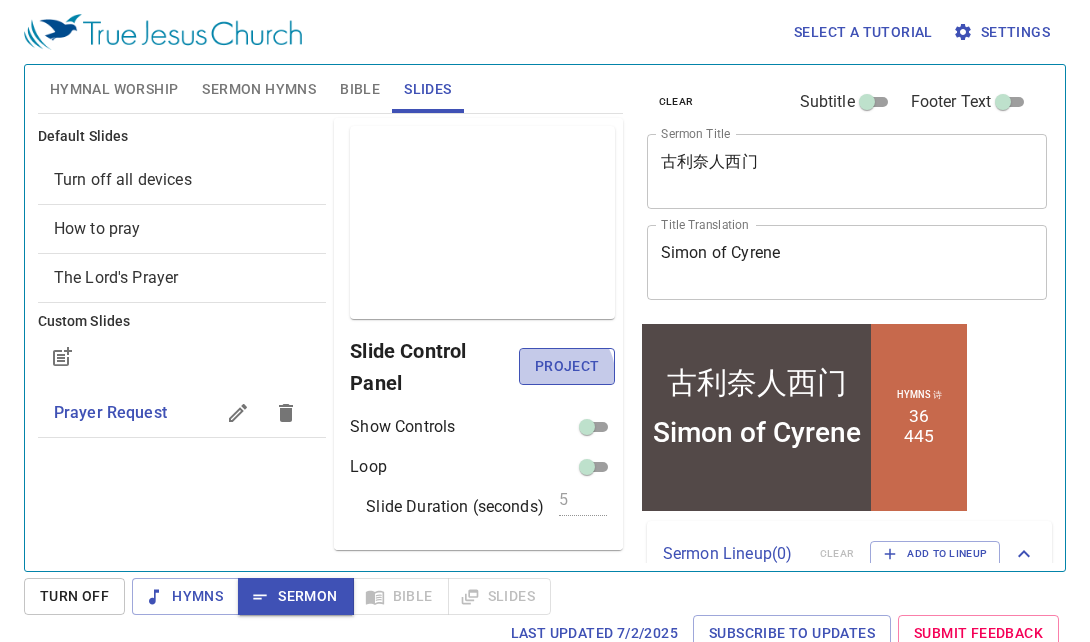 click on "Project" at bounding box center [566, 366] 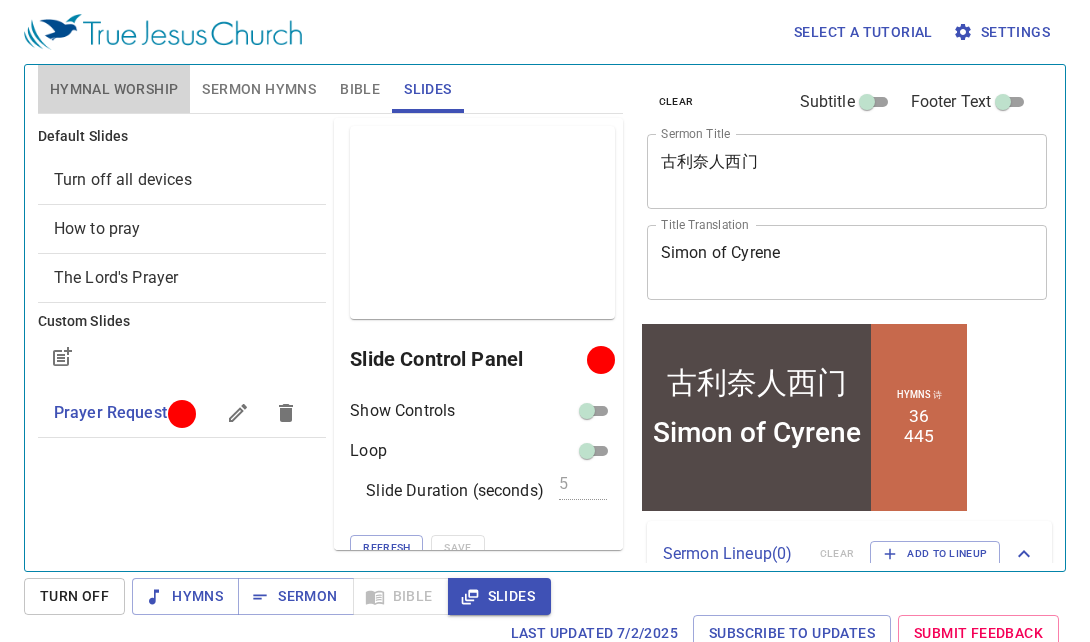 click on "Hymnal Worship" at bounding box center [114, 89] 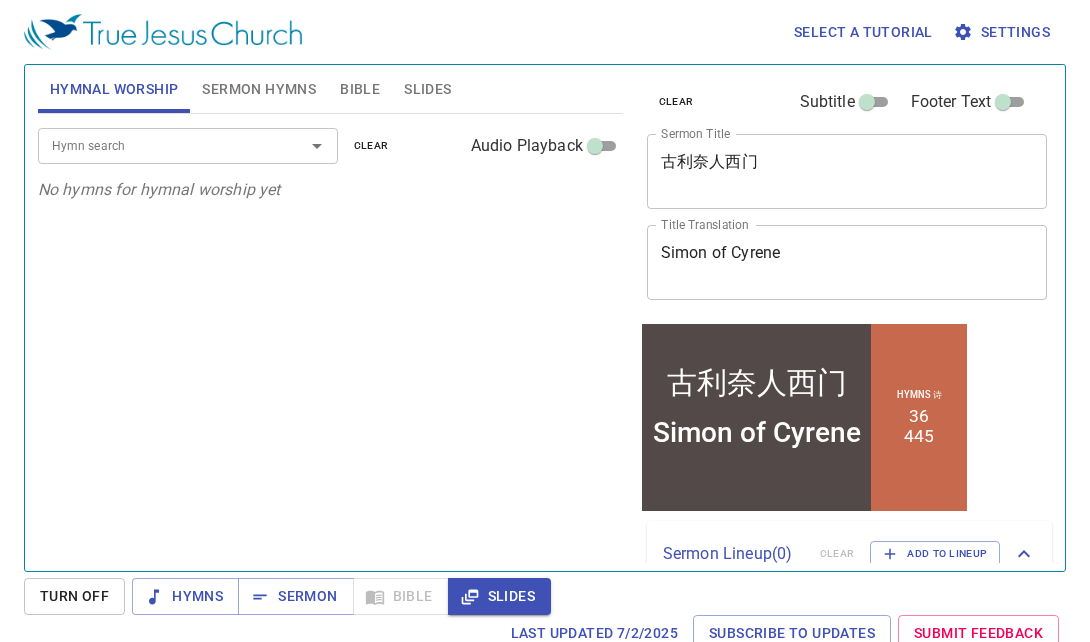 click on "Hymn search" at bounding box center (158, 145) 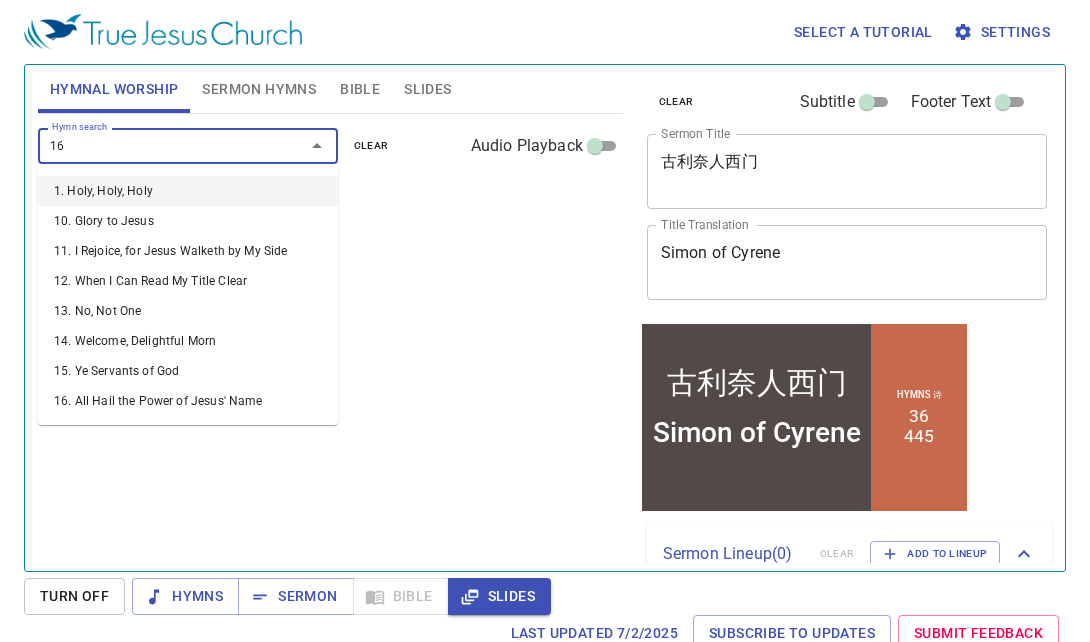 type on "162" 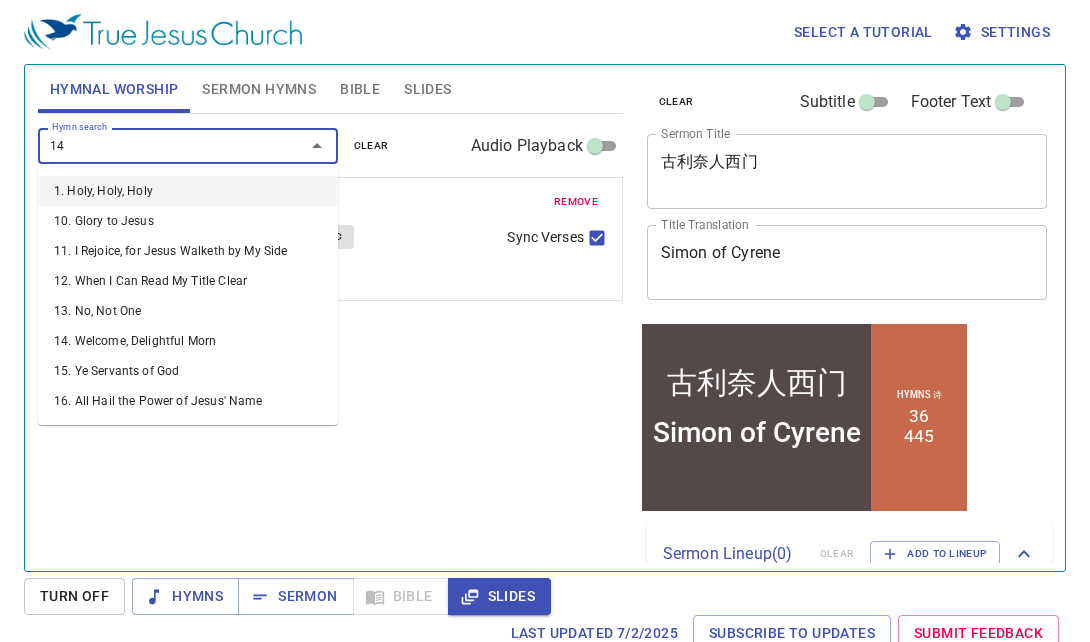 type on "145" 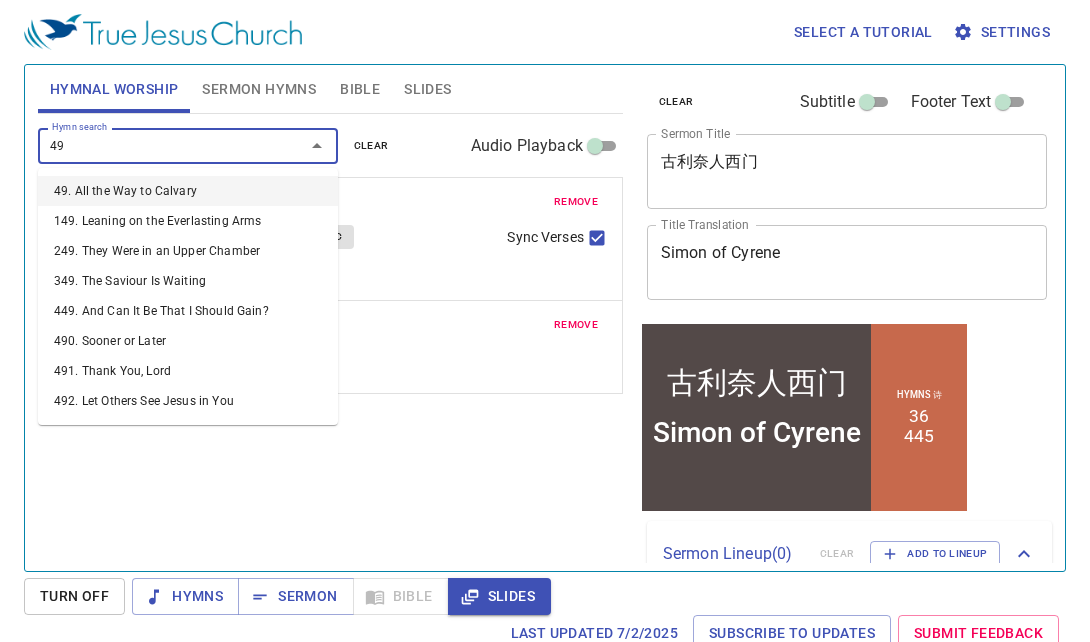 type on "493" 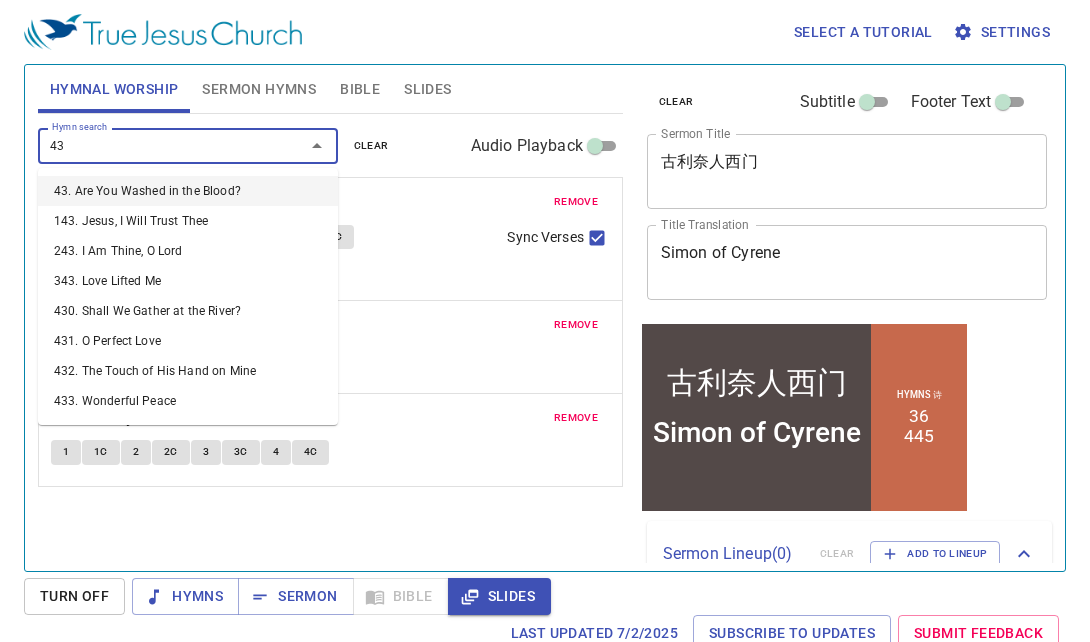 type on "439" 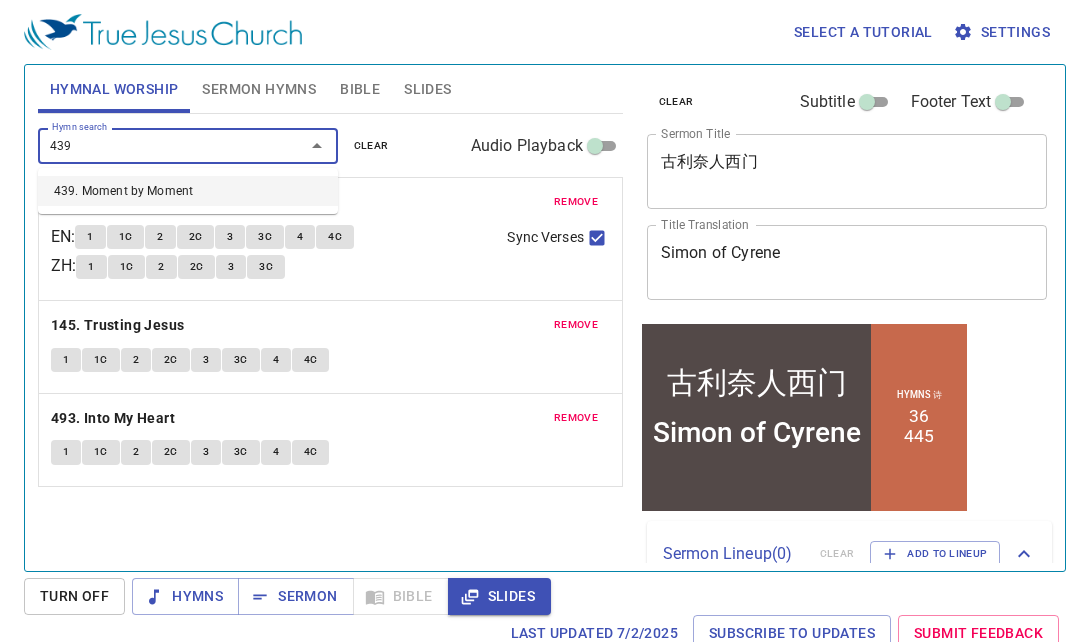 type 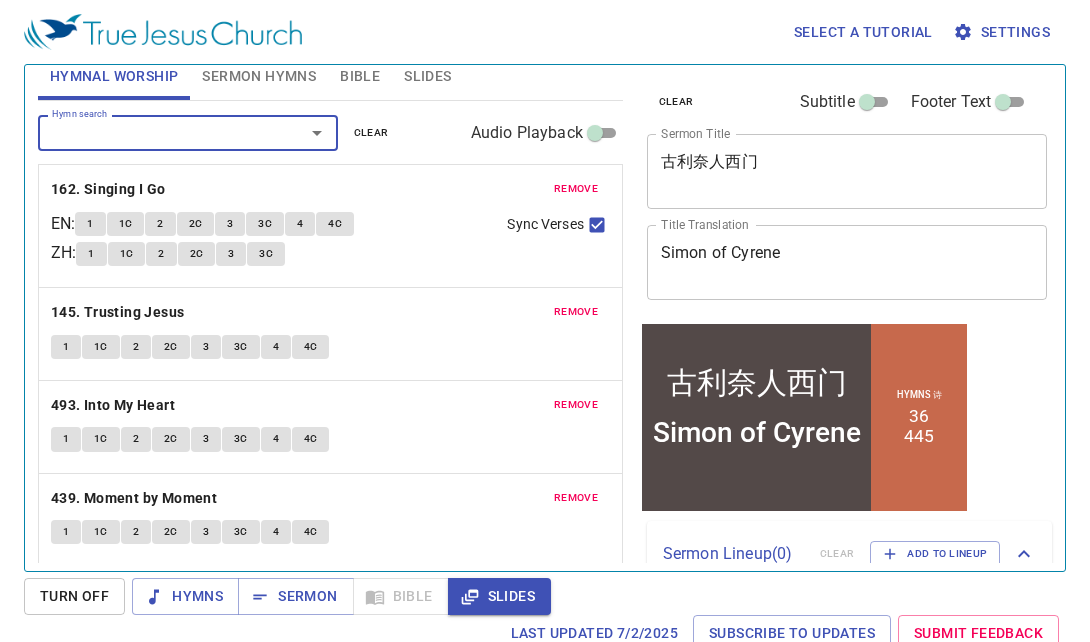 scroll, scrollTop: 16, scrollLeft: 0, axis: vertical 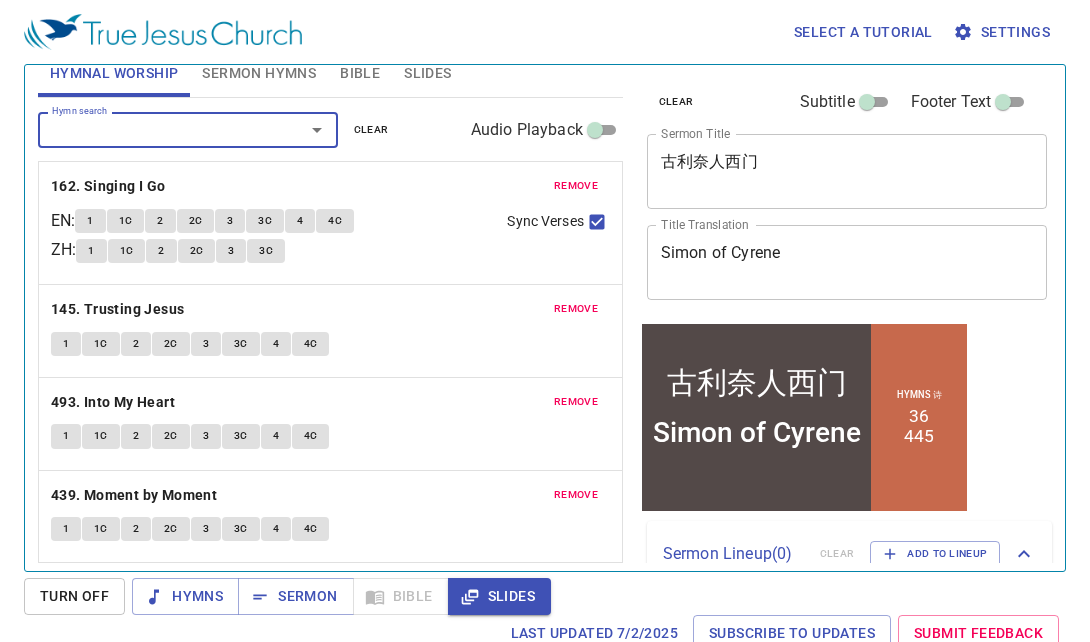 click on "Sermon Hymns" at bounding box center (259, 73) 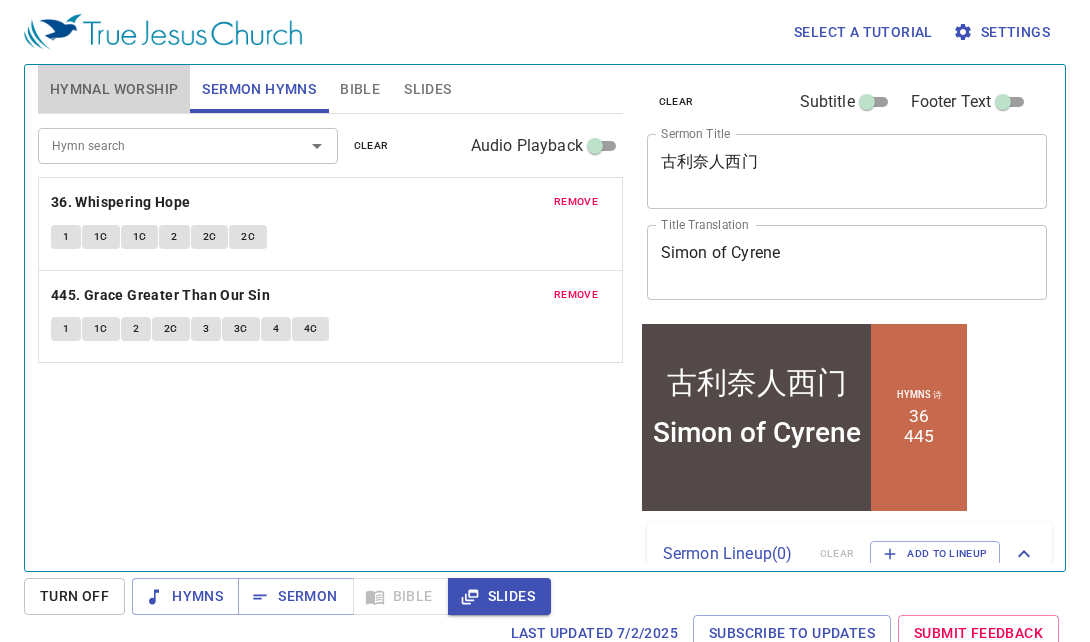 click on "Hymnal Worship" at bounding box center (114, 89) 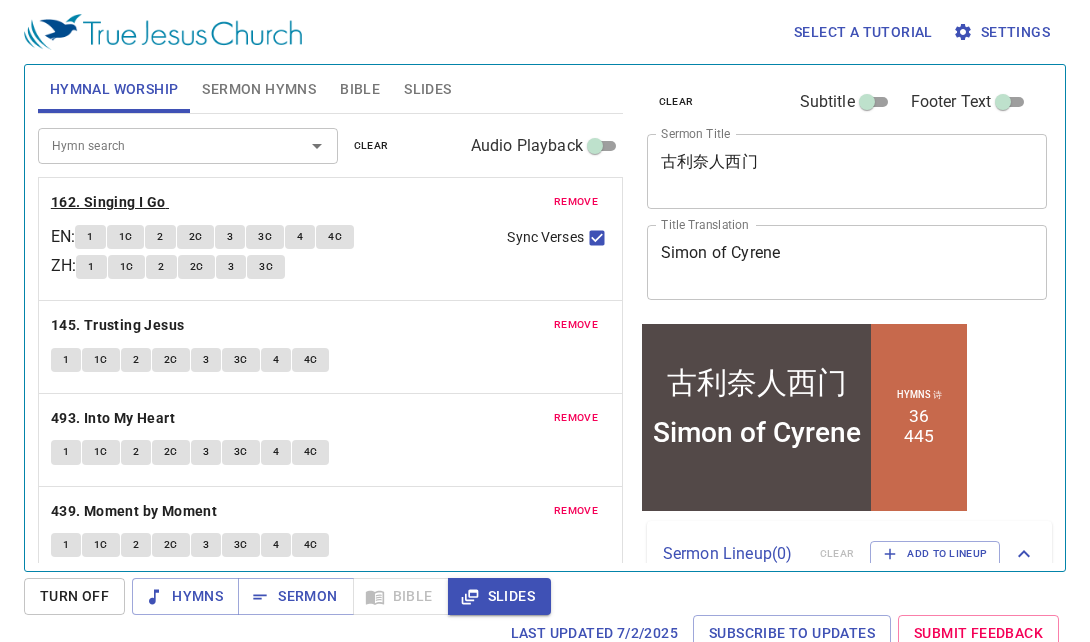 click on "162. Singing I Go" at bounding box center (108, 202) 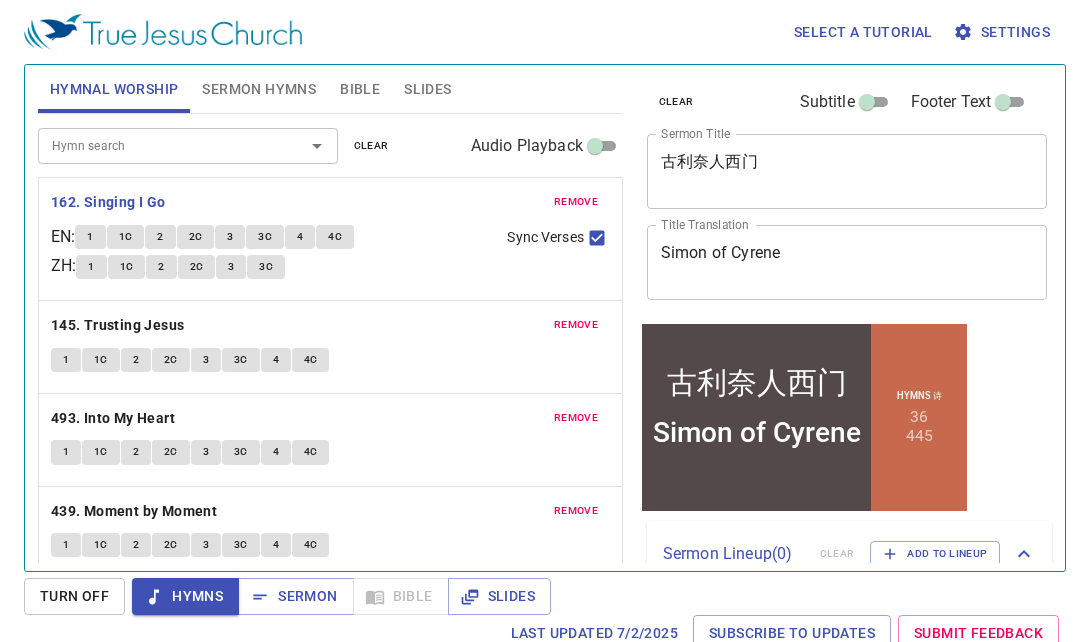click on "1" at bounding box center [90, 237] 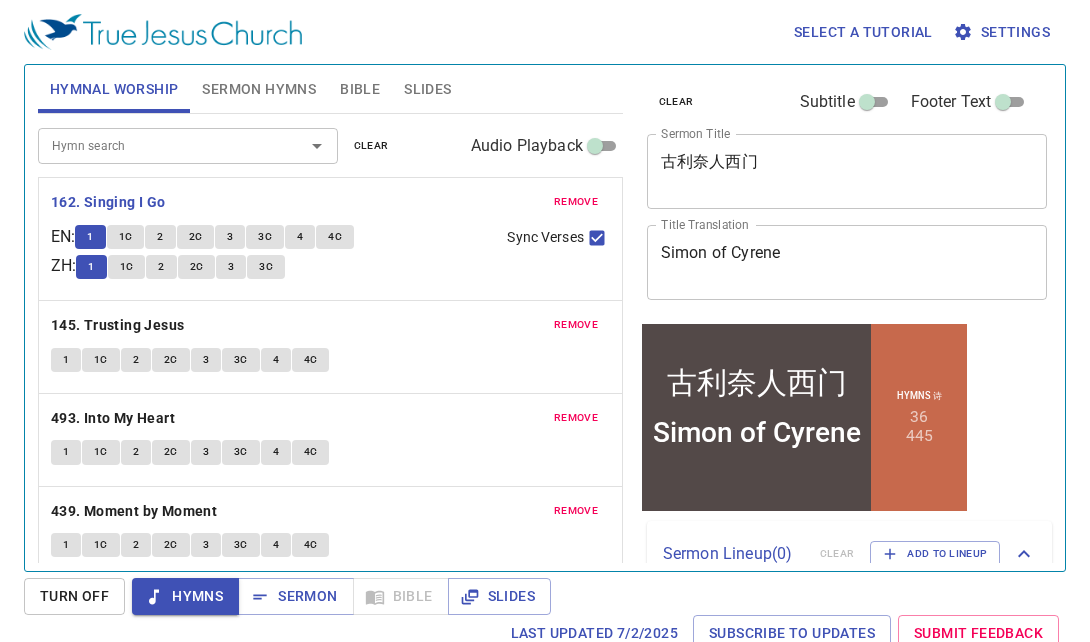 type 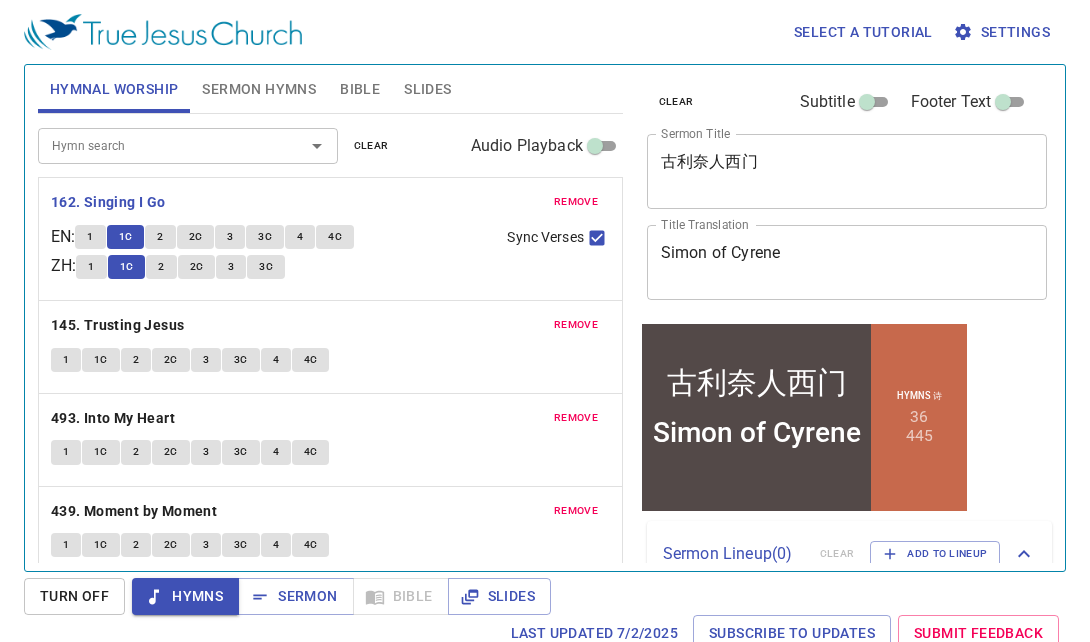 click on "remove 162. Singing I Go   EN :   1 1C 2 2C 3 3C 4 4C ZH :   1 1C 2 2C 3 3C Sync Verses" at bounding box center [330, 239] 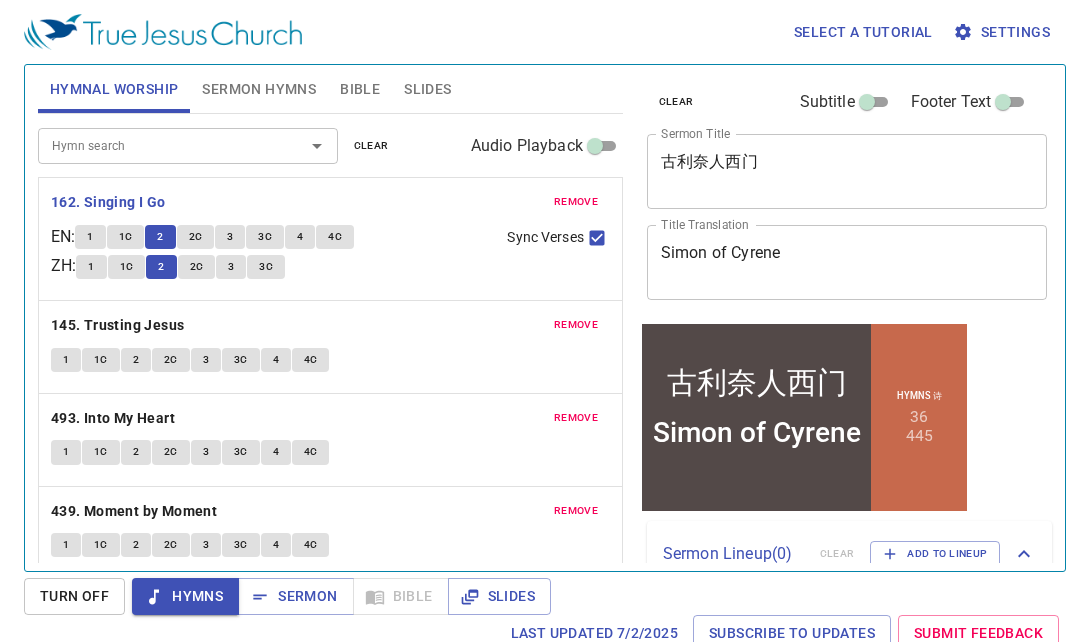 click on "Sync Verses" at bounding box center [550, 255] 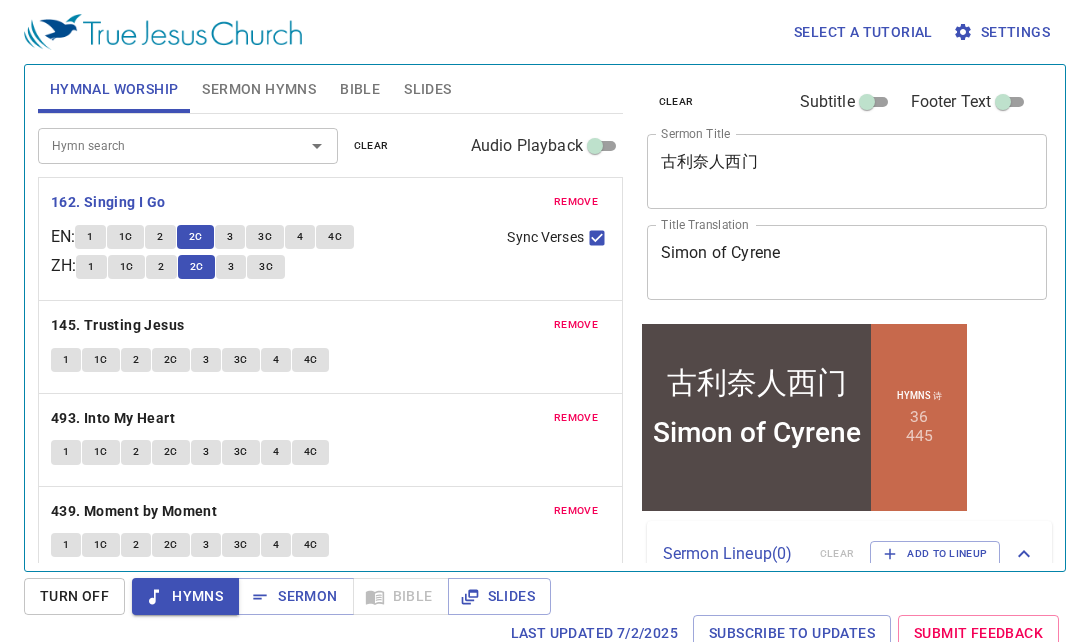 click on "Sync Verses" at bounding box center [550, 255] 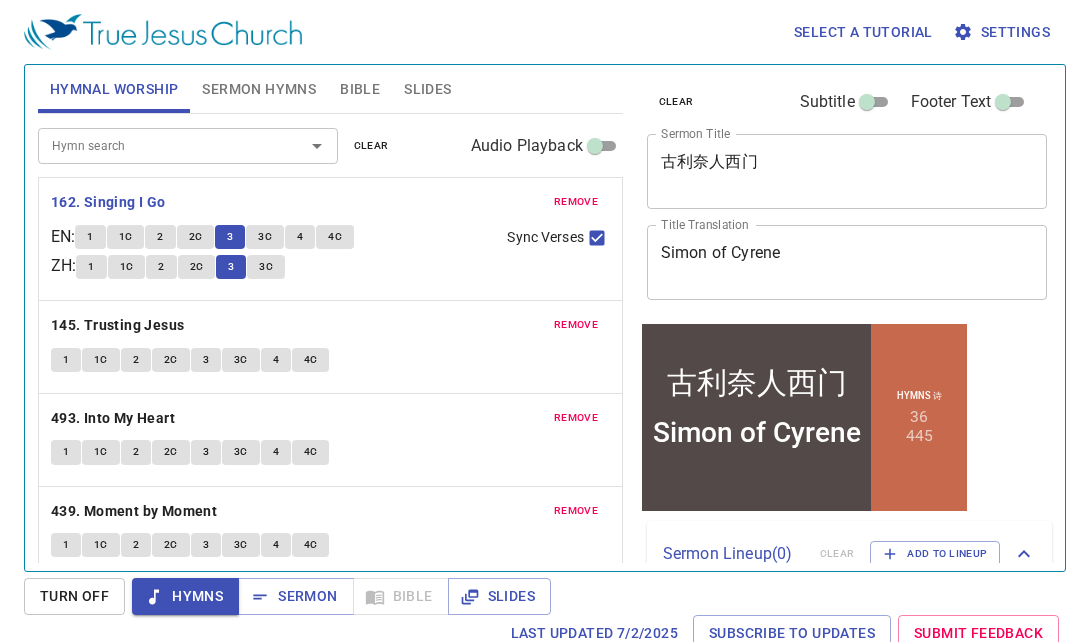 click on "remove 162. Singing I Go   EN :   1 1C 2 2C 3 3C 4 4C ZH :   1 1C 2 2C 3 3C Sync Verses" at bounding box center [330, 239] 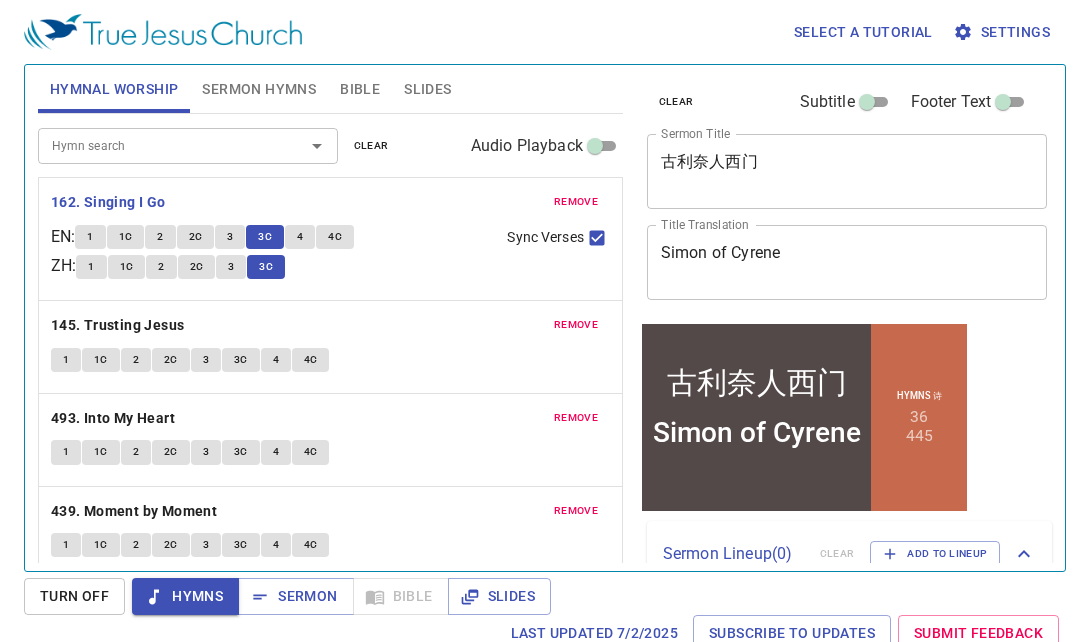 click on "remove 162. Singing I Go   EN :   1 1C 2 2C 3 3C 4 4C ZH :   1 1C 2 2C 3 3C Sync Verses" at bounding box center (330, 239) 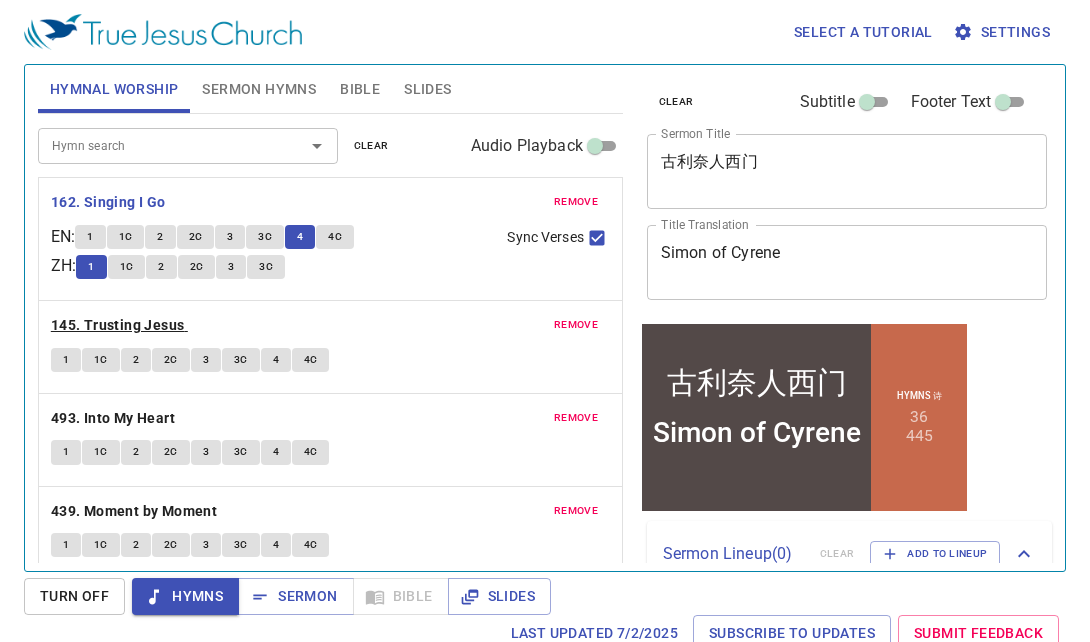 click on "145. Trusting Jesus" at bounding box center (118, 325) 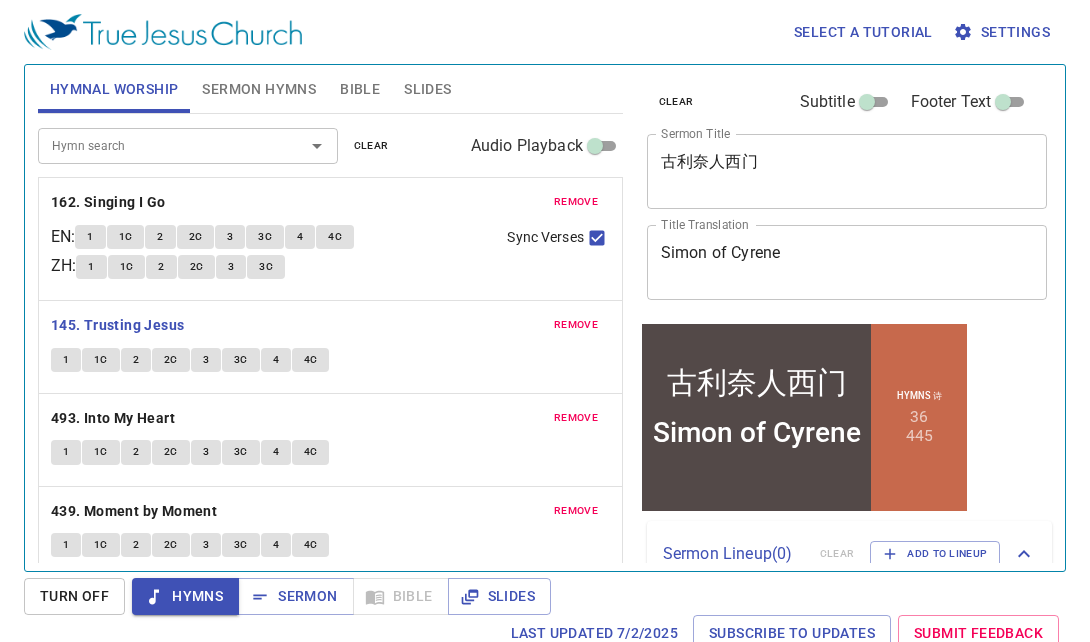 type 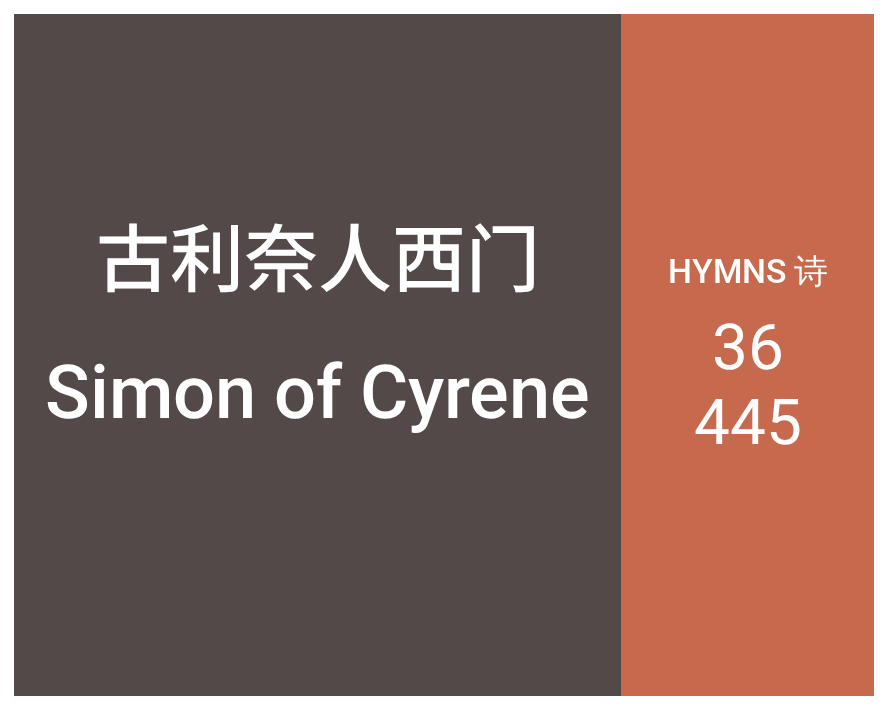 scroll, scrollTop: 0, scrollLeft: 0, axis: both 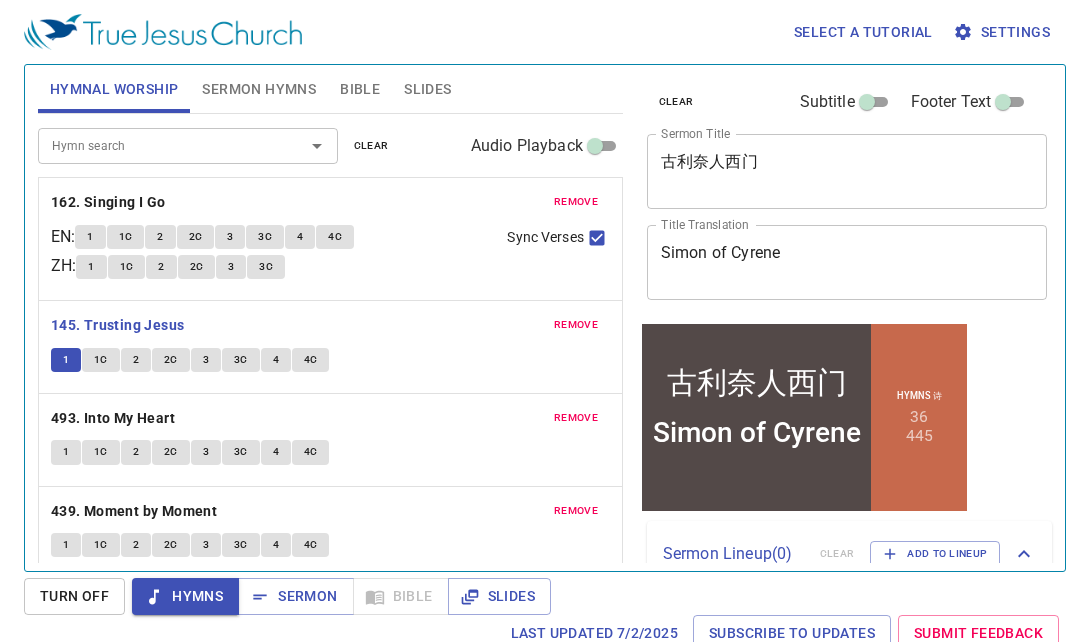 type 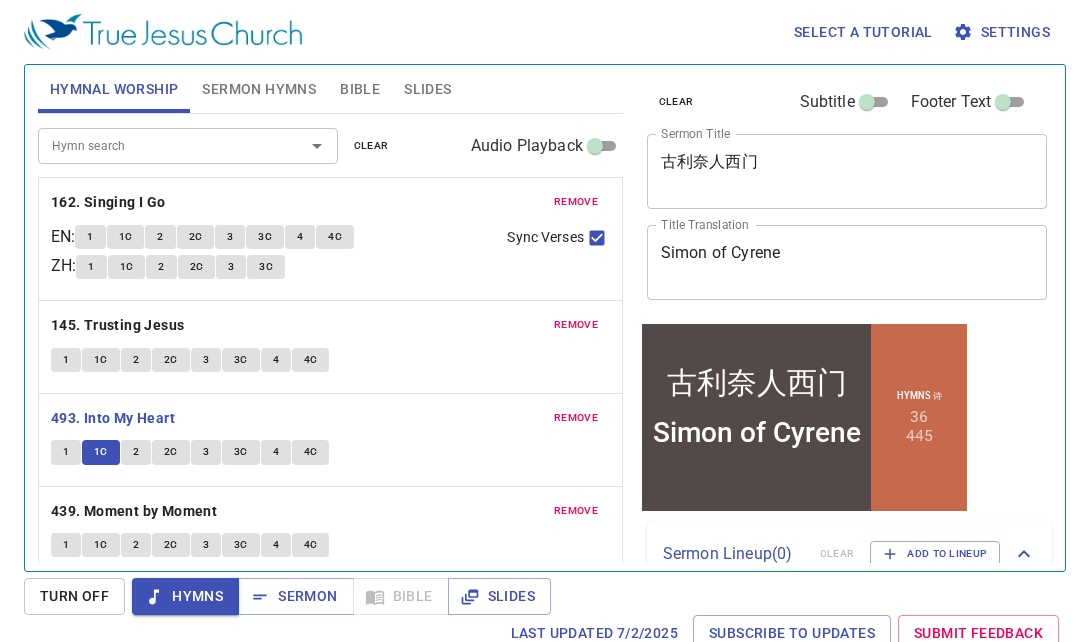 scroll, scrollTop: 0, scrollLeft: 0, axis: both 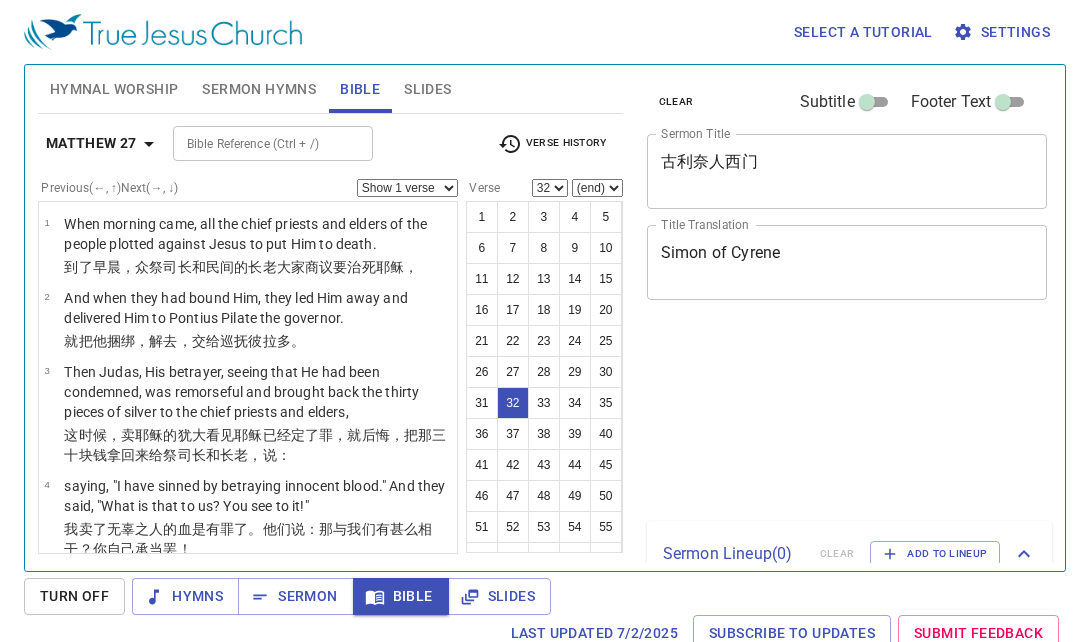 select on "32" 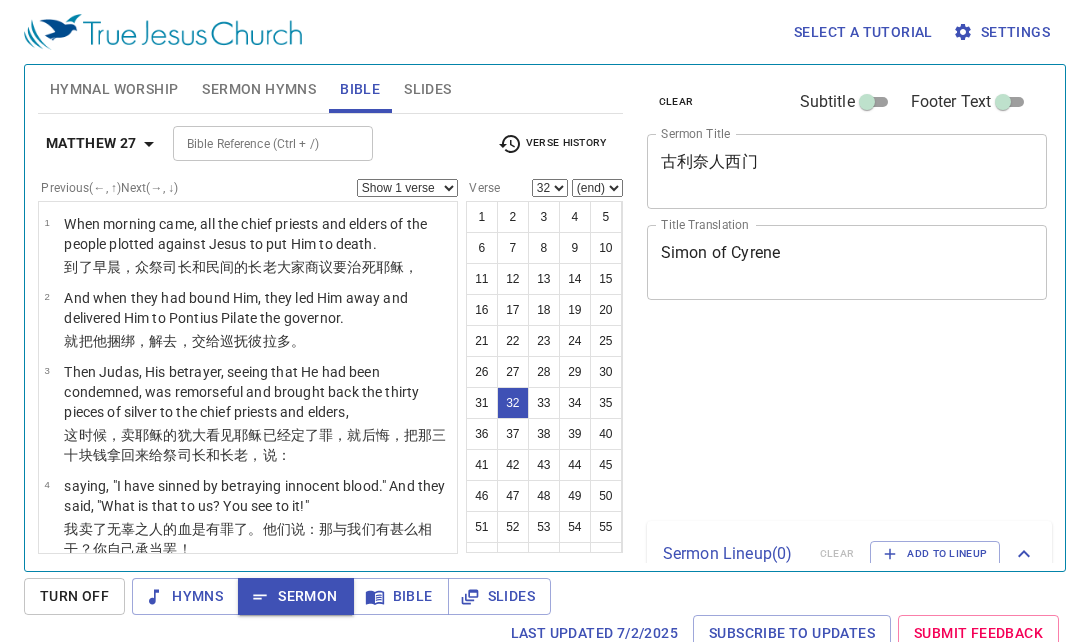 select on "32" 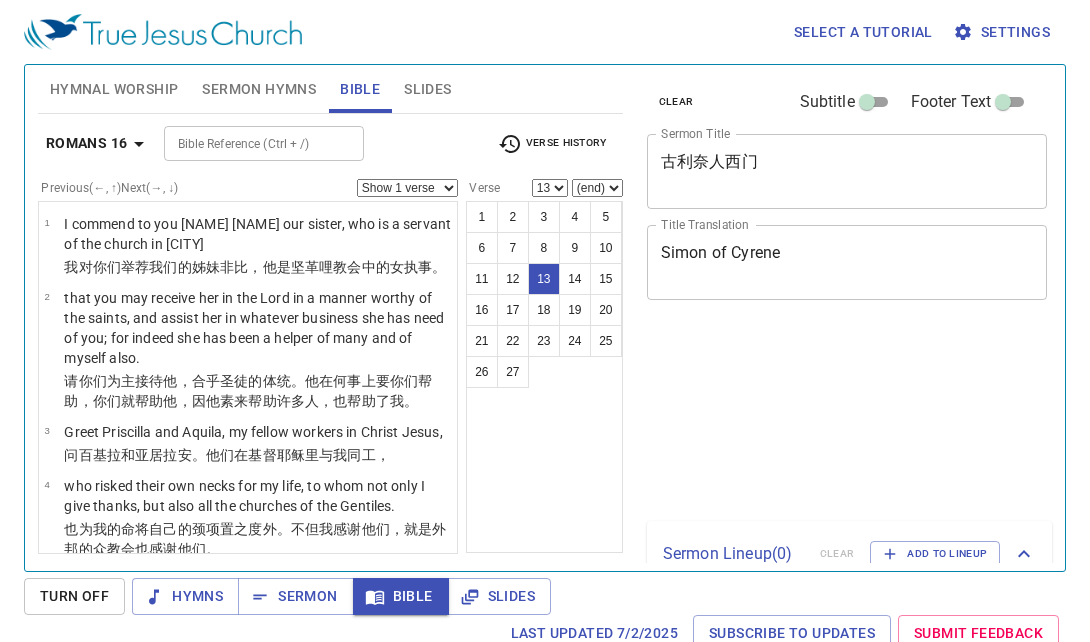 select on "13" 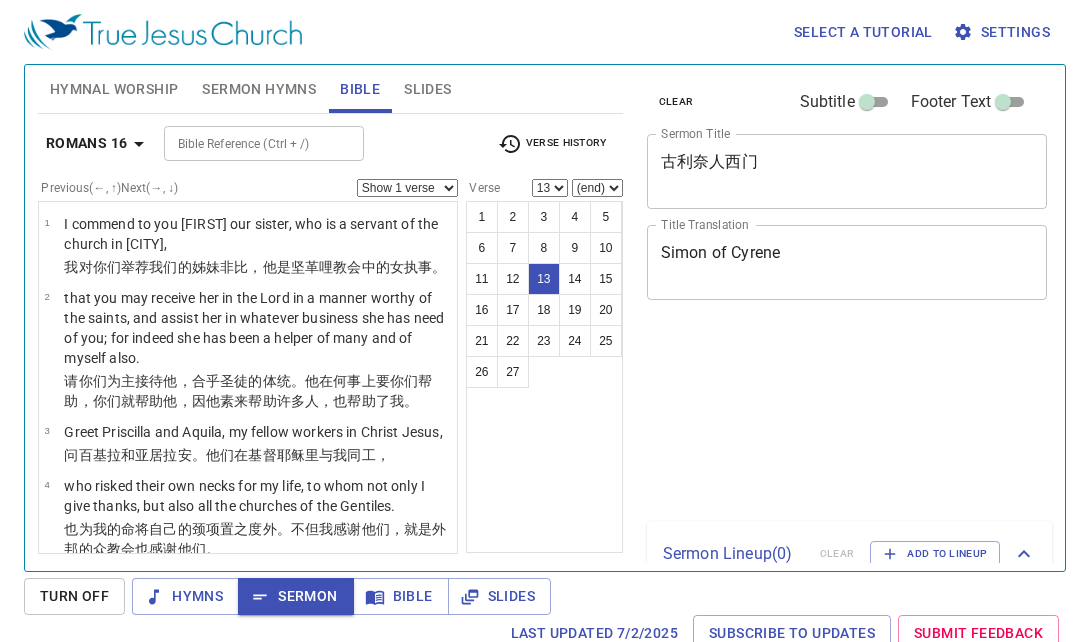 select on "13" 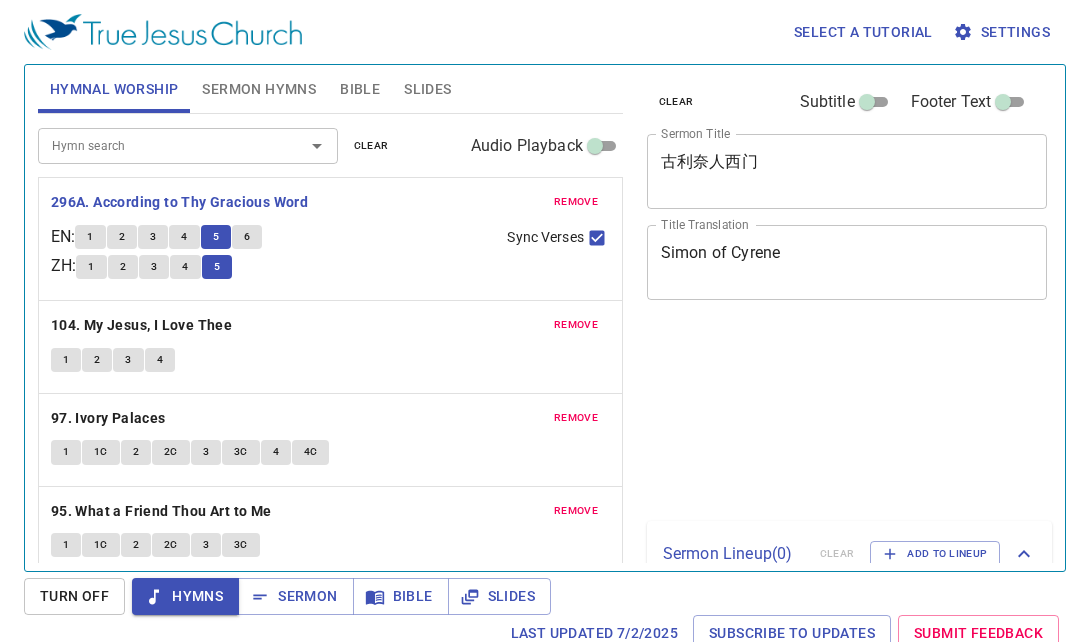 scroll, scrollTop: 0, scrollLeft: 0, axis: both 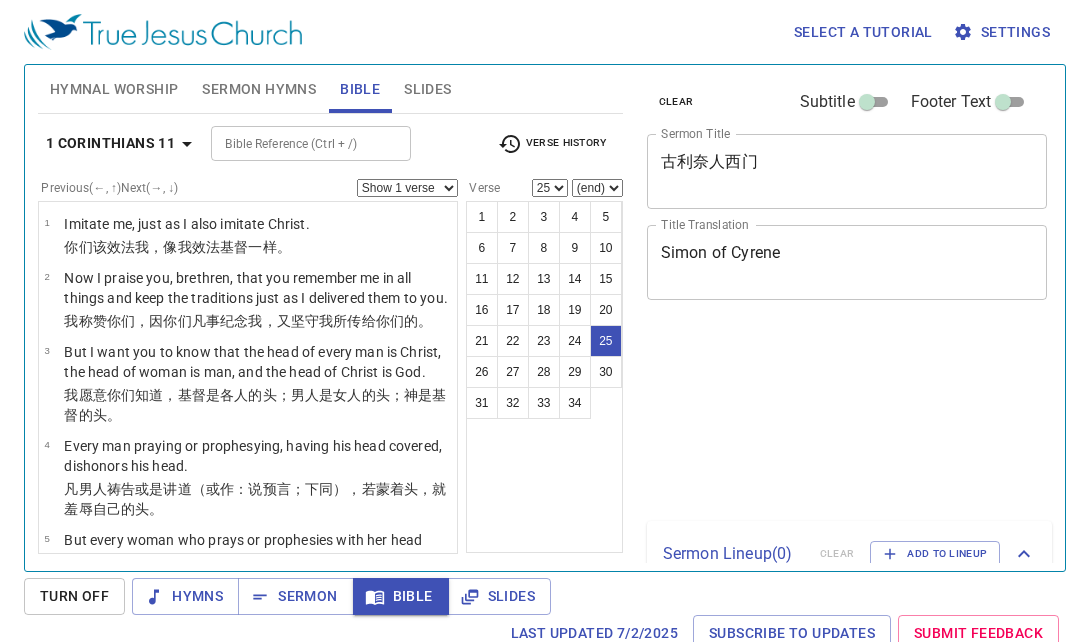 select on "25" 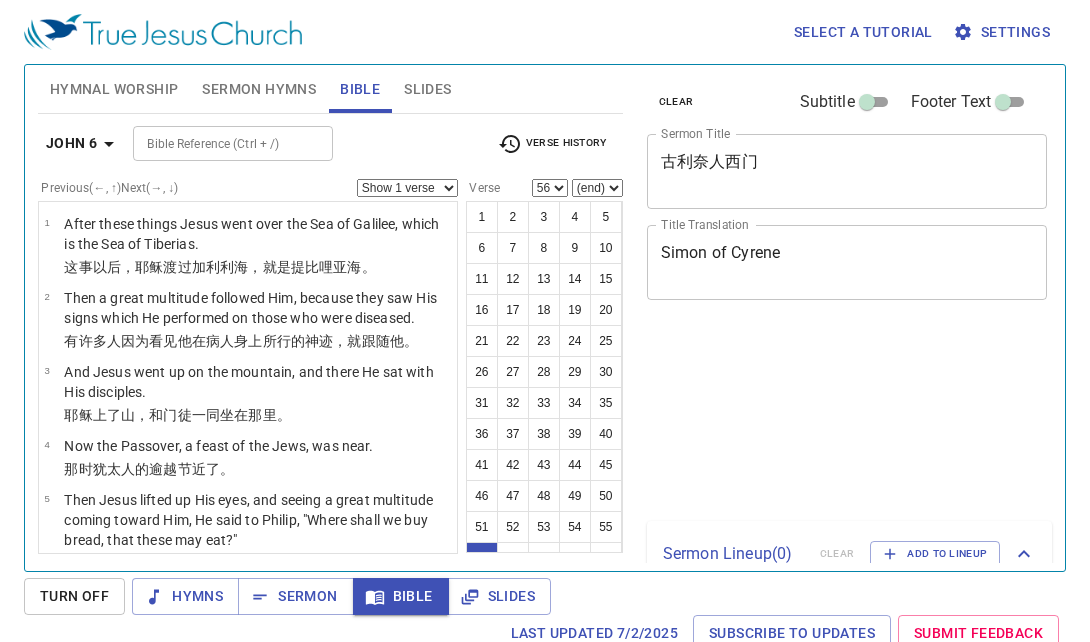 select on "56" 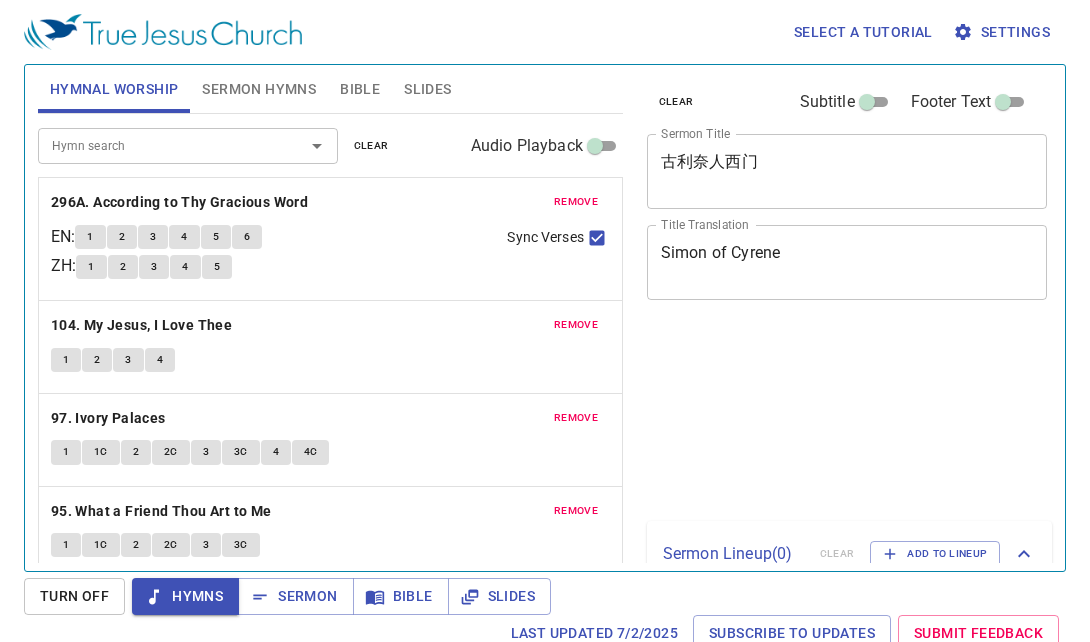 scroll, scrollTop: 10, scrollLeft: 0, axis: vertical 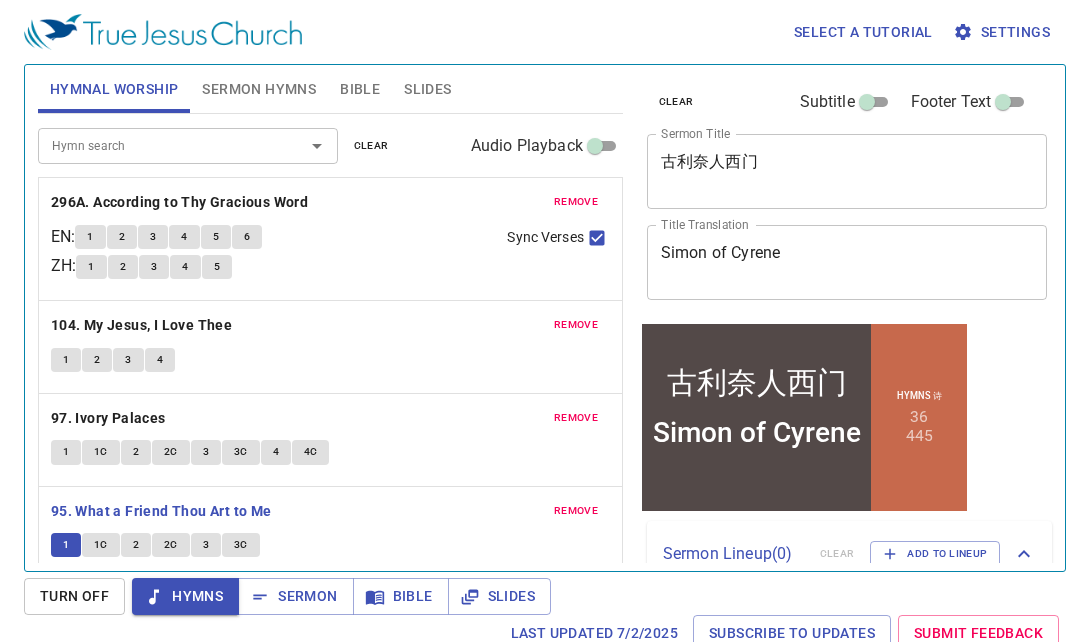 click on "1C" at bounding box center (101, 545) 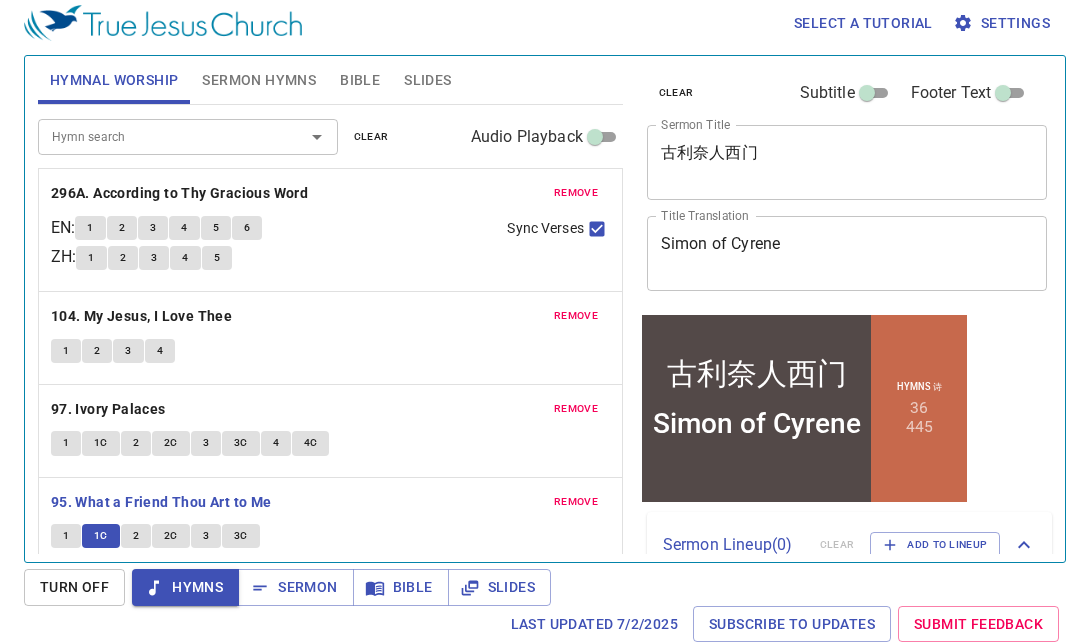 scroll, scrollTop: 10, scrollLeft: 0, axis: vertical 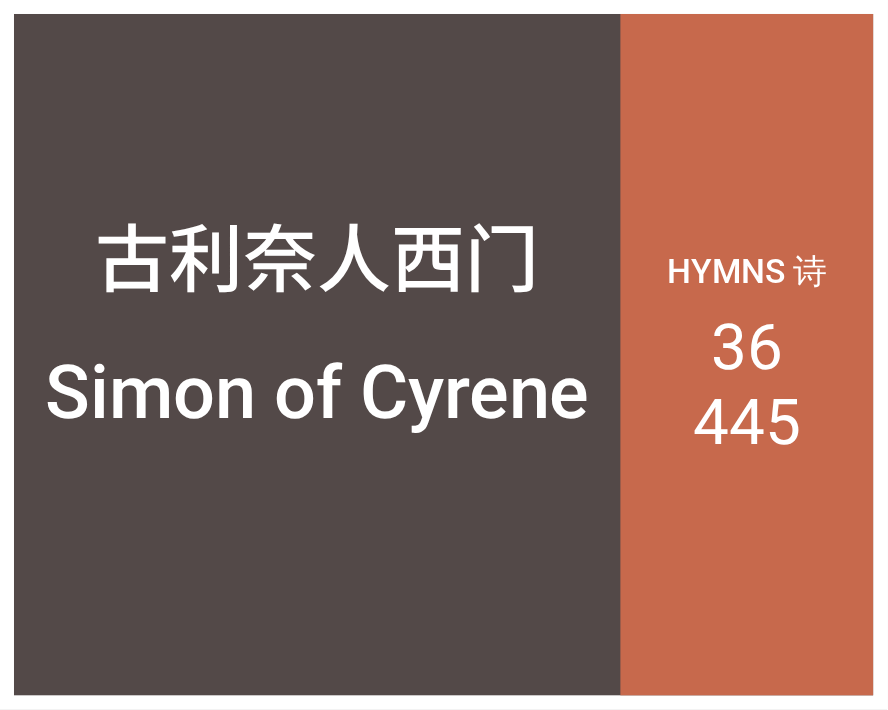 click on "445" at bounding box center [748, 422] 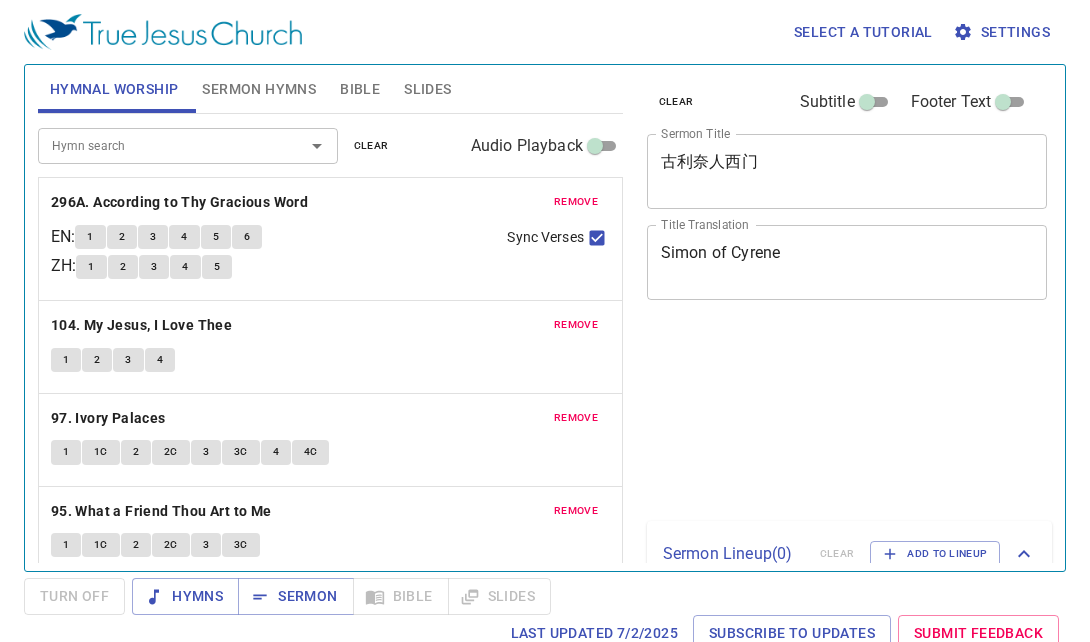 scroll, scrollTop: 0, scrollLeft: 0, axis: both 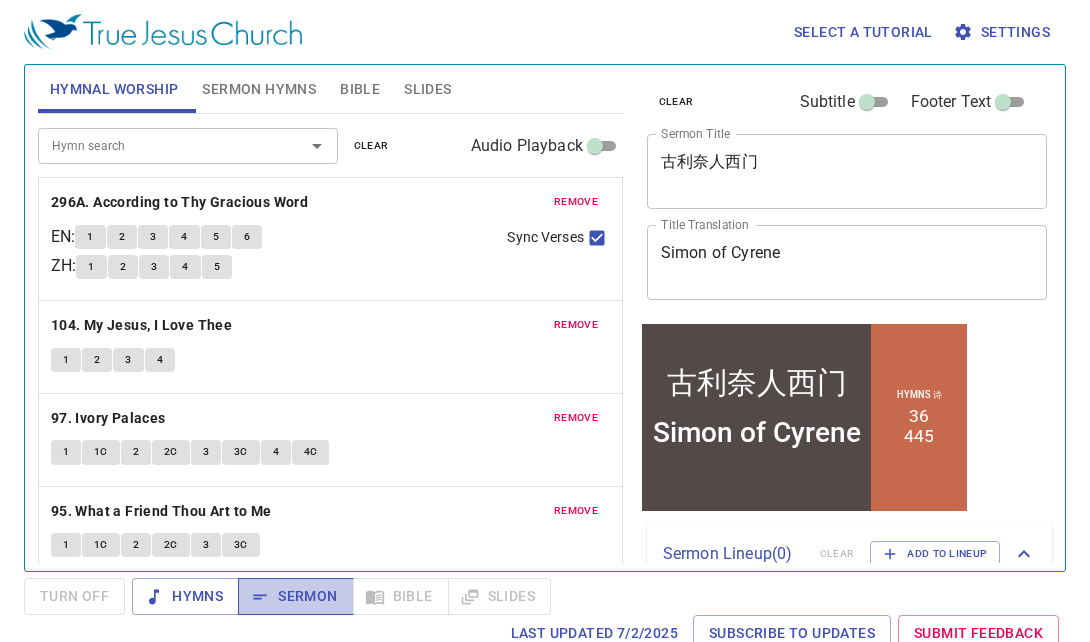 click on "Sermon" at bounding box center (295, 596) 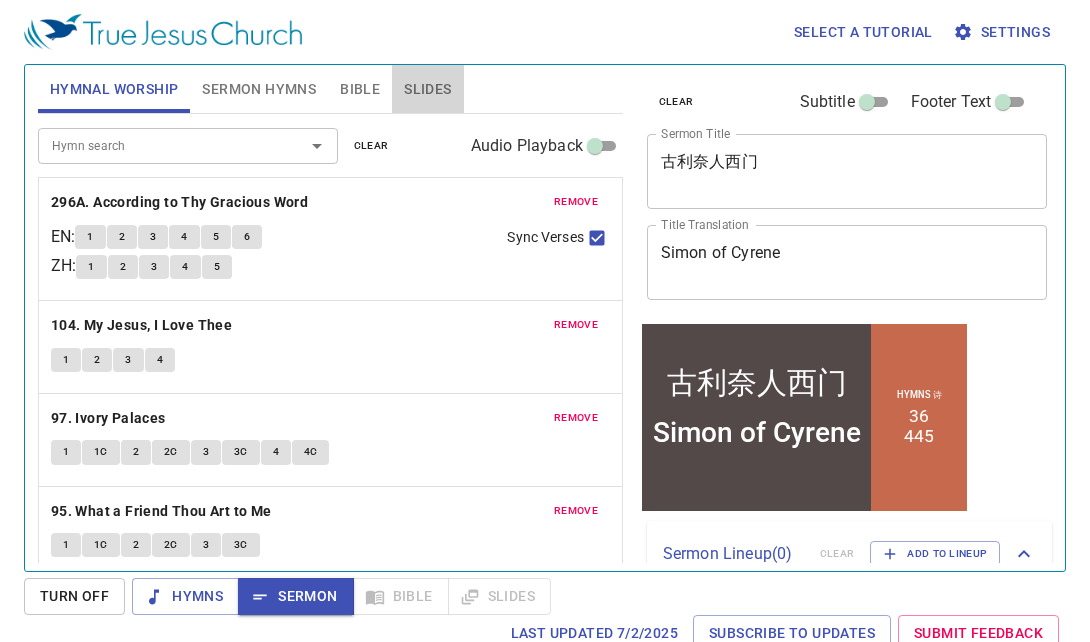 click on "Slides" at bounding box center (427, 89) 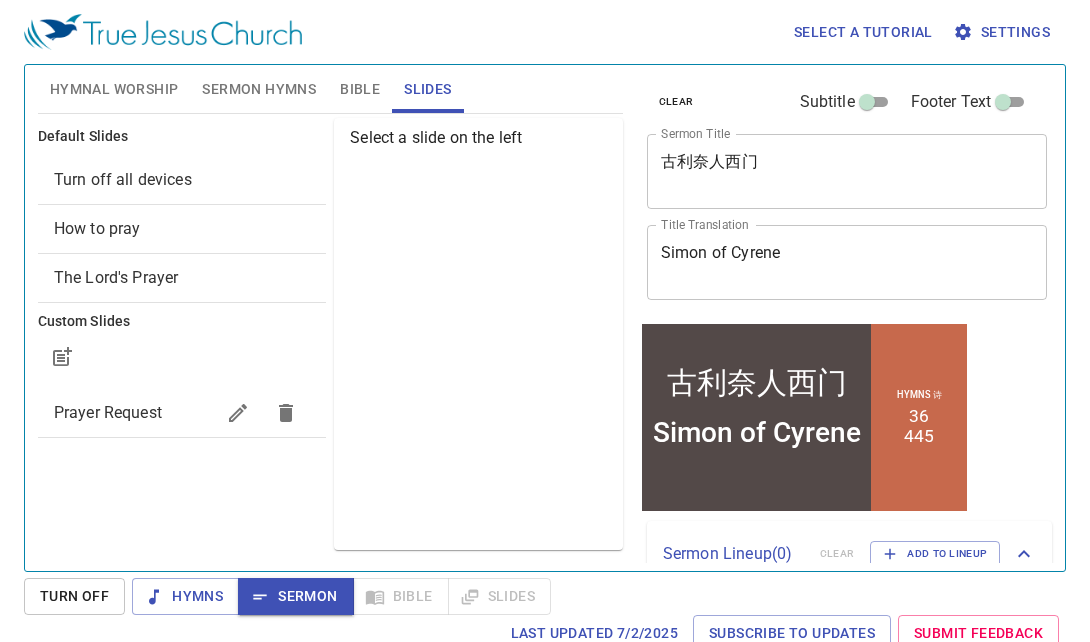 click on "Prayer Request" at bounding box center (108, 412) 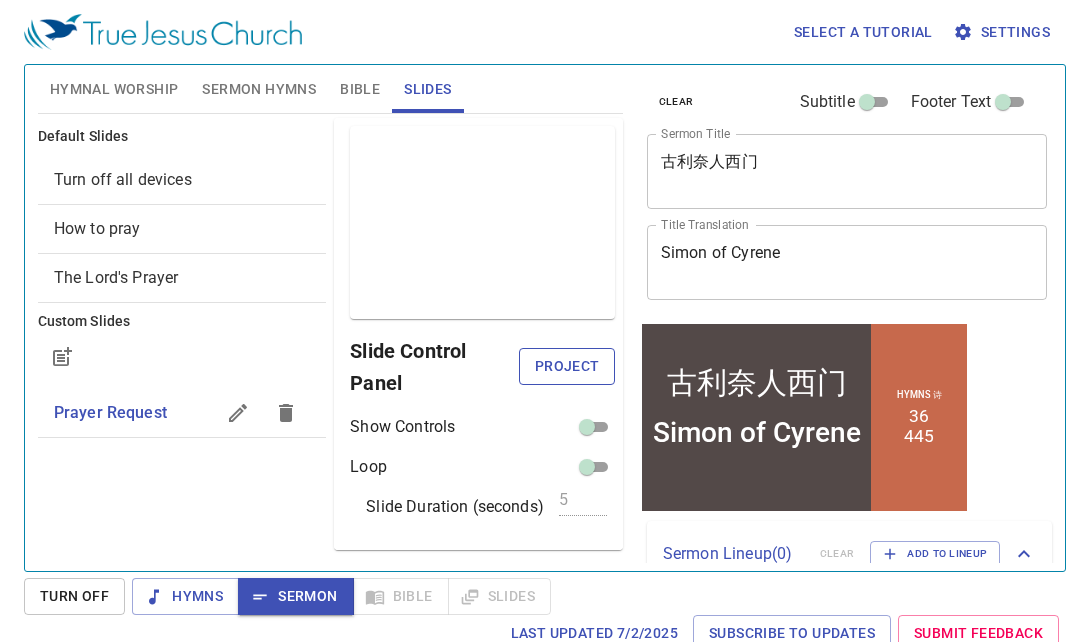 click on "Project" at bounding box center [566, 366] 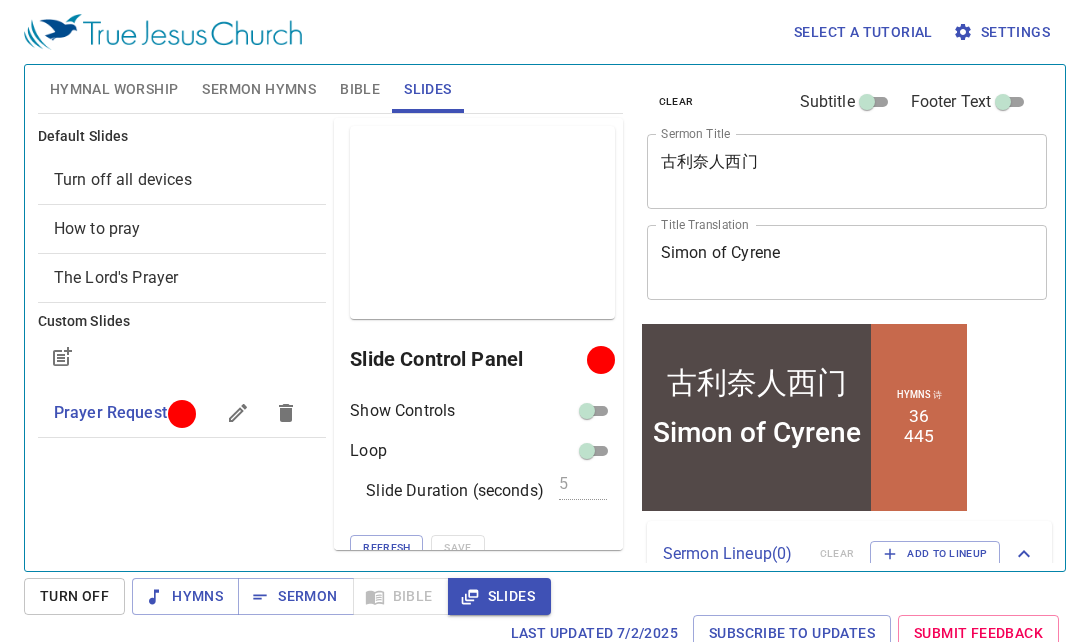 click on "clear Subtitle Footer Text Sermon Title [PERSON] x Sermon Title Title Translation [PERSON] of Cyrene x Title Translation Subtitle x Subtitle Subtitle Translation x Subtitle Translation Footer Text Footer Text" at bounding box center (845, 193) 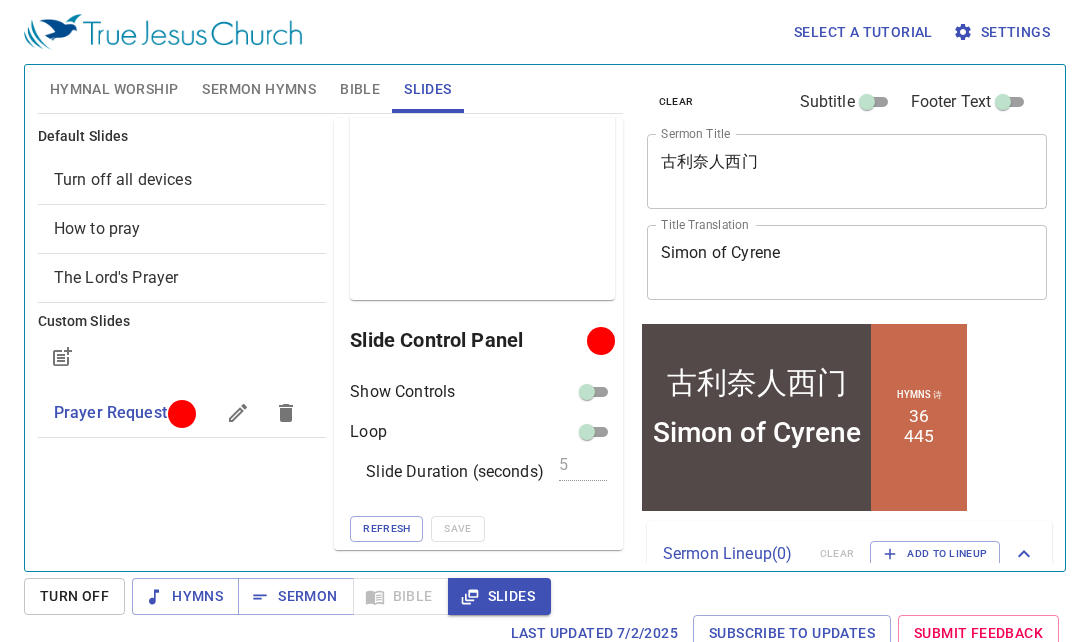 scroll, scrollTop: 43, scrollLeft: 0, axis: vertical 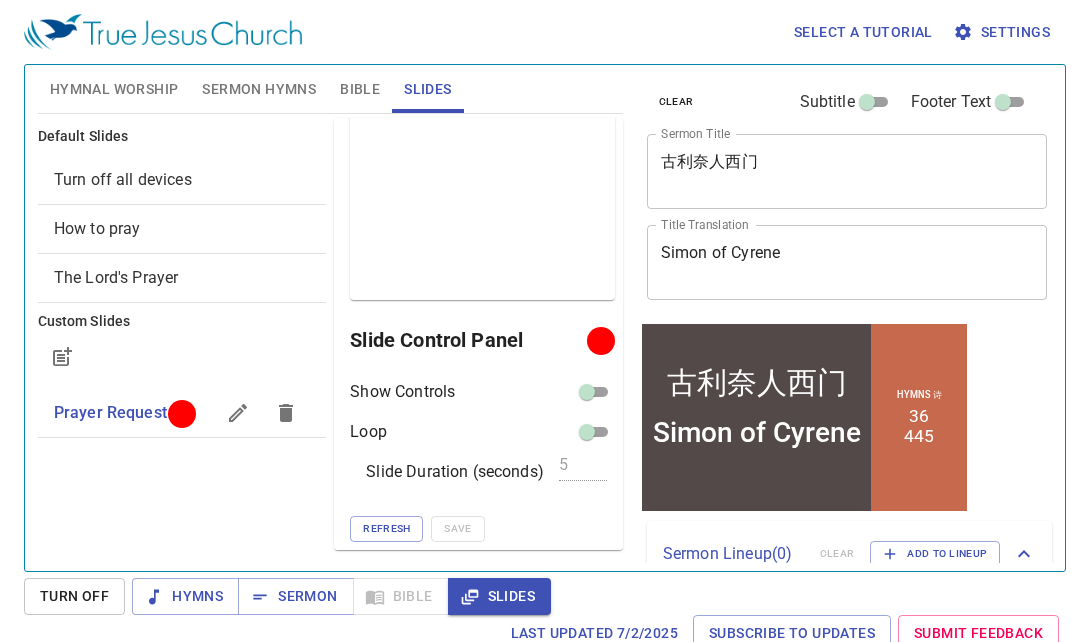click on "Simon of Cyrene" at bounding box center [847, 262] 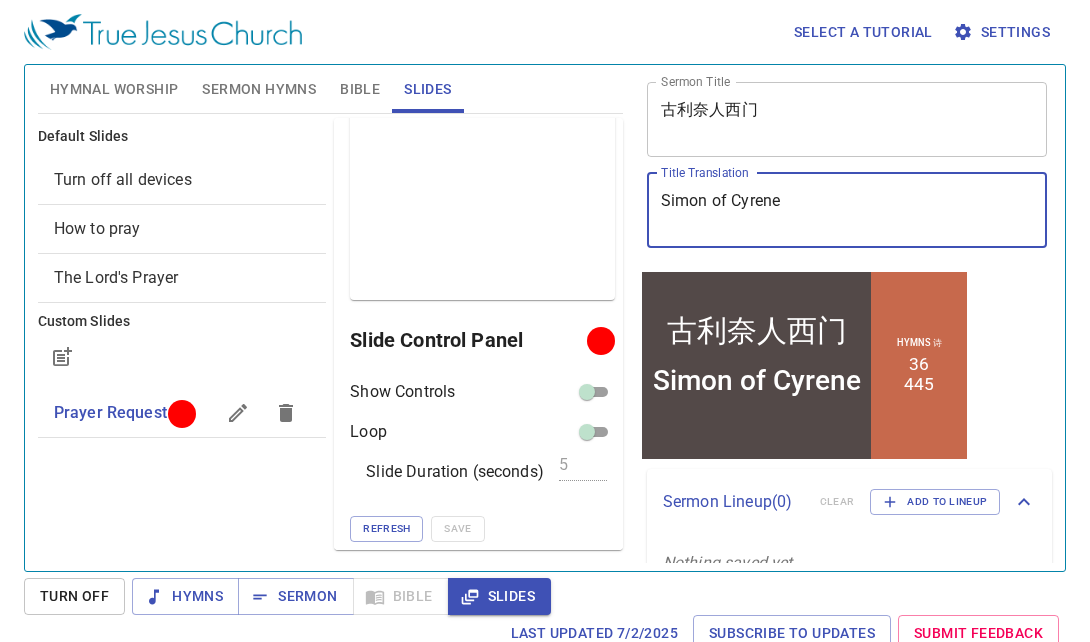 scroll, scrollTop: 0, scrollLeft: 0, axis: both 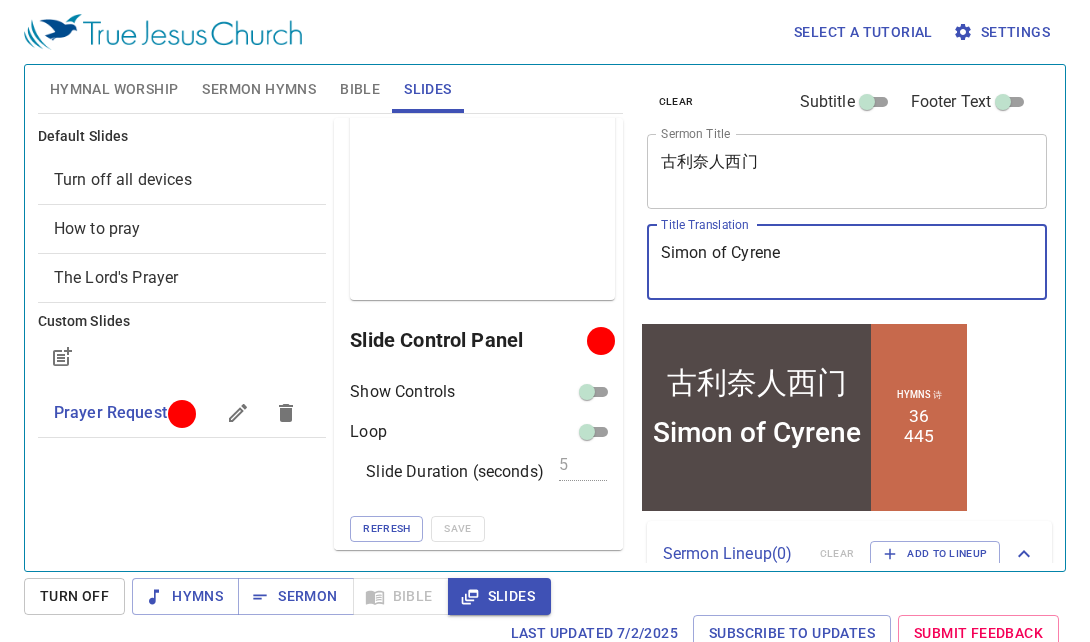 click at bounding box center (587, 396) 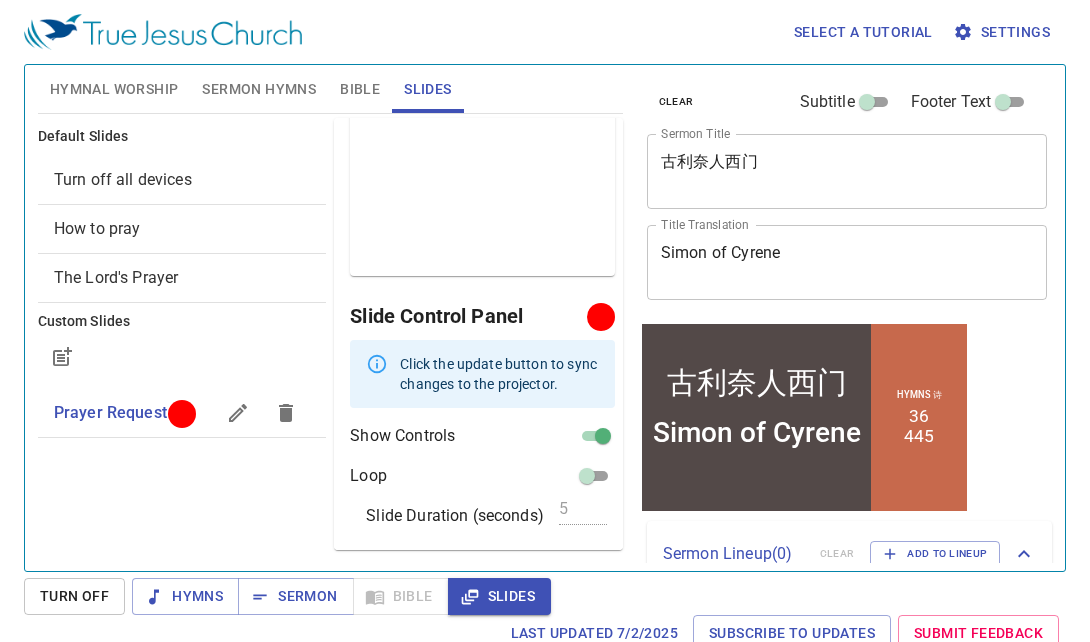 click at bounding box center [603, 440] 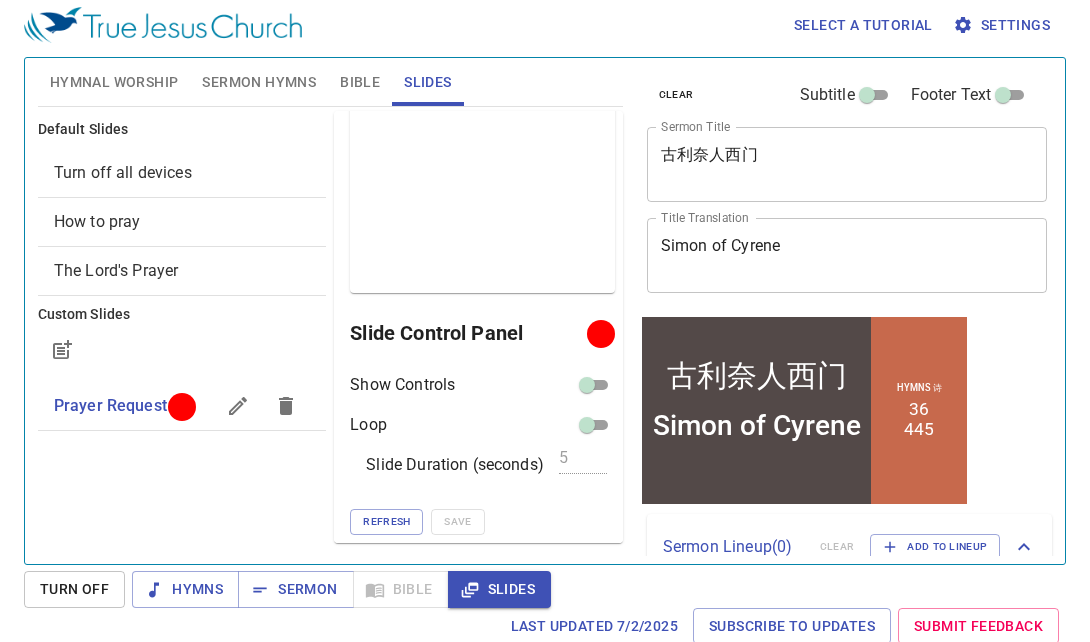 scroll, scrollTop: 10, scrollLeft: 0, axis: vertical 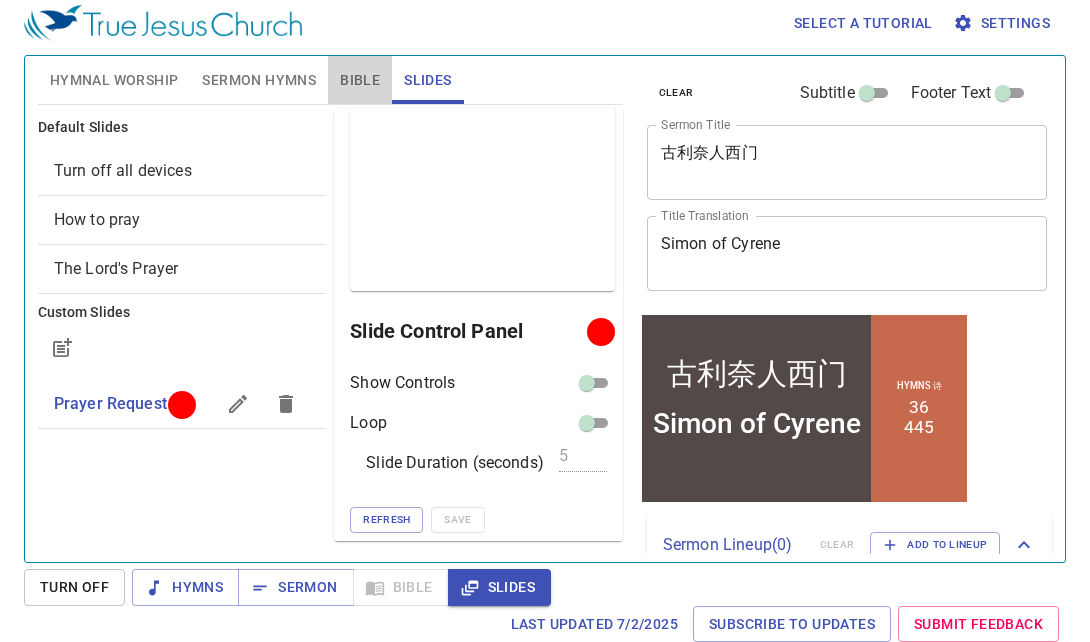 click on "Bible" at bounding box center [360, 80] 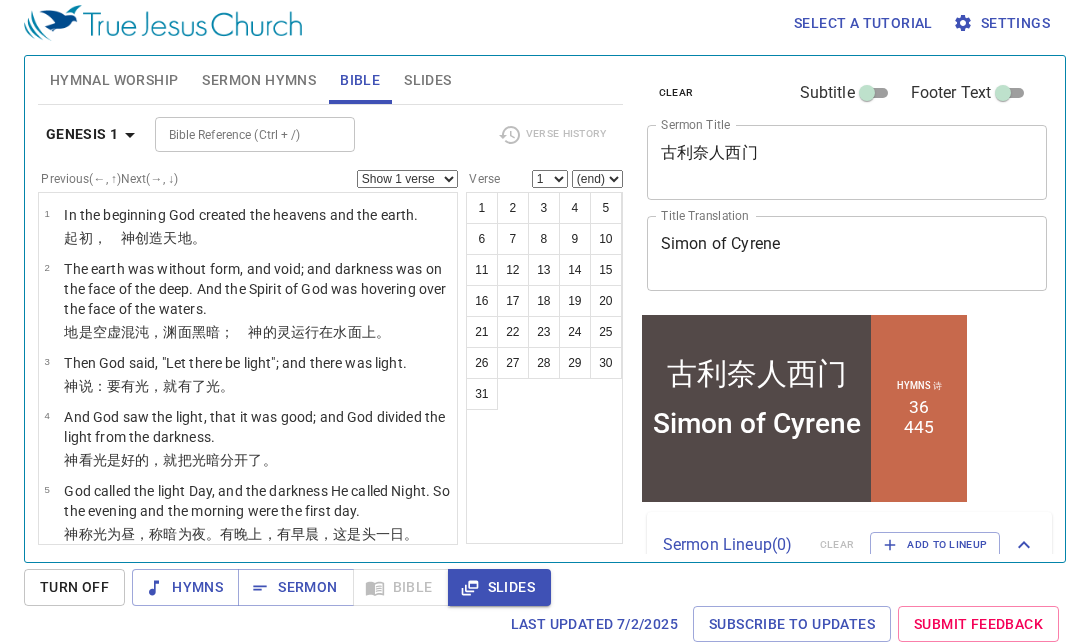 click on "Sermon Hymns" at bounding box center [259, 80] 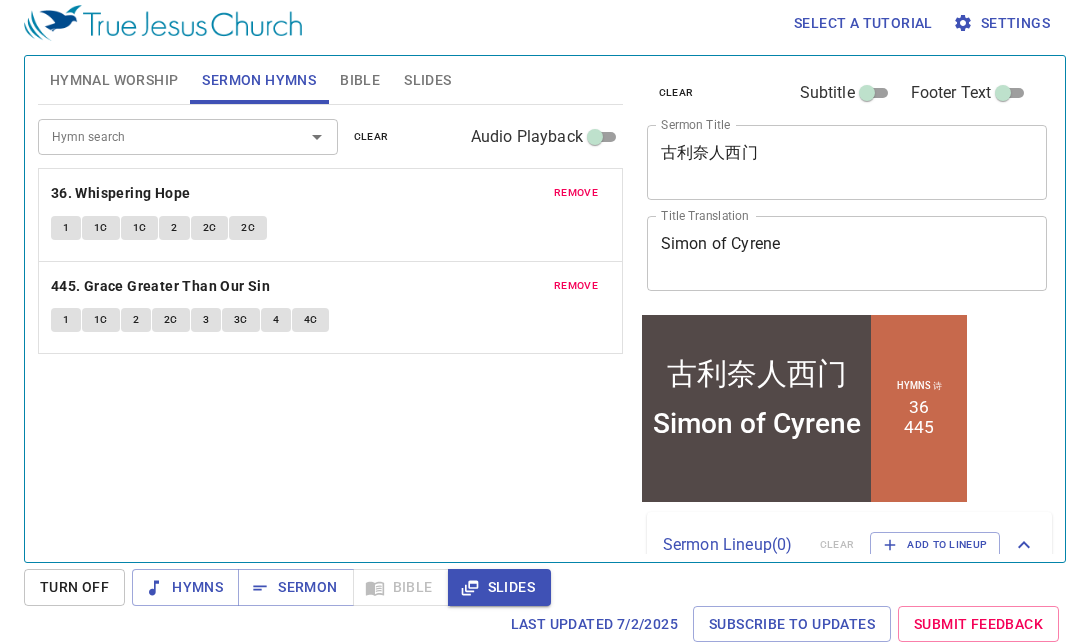 click on "Hymnal Worship" at bounding box center (114, 80) 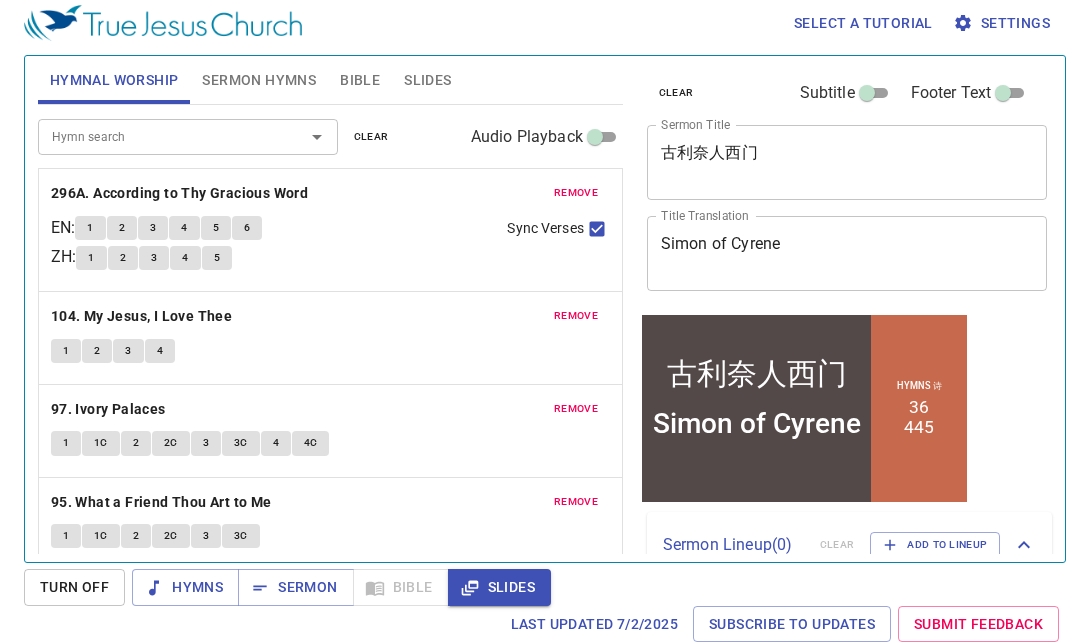 click on "remove" at bounding box center [576, 193] 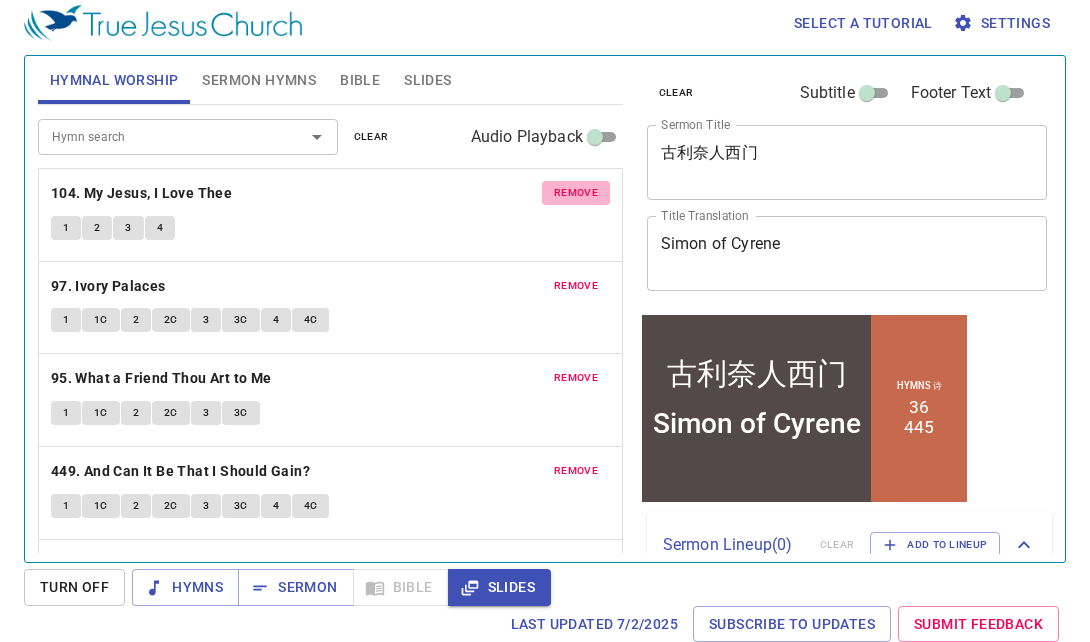click on "remove" at bounding box center (576, 193) 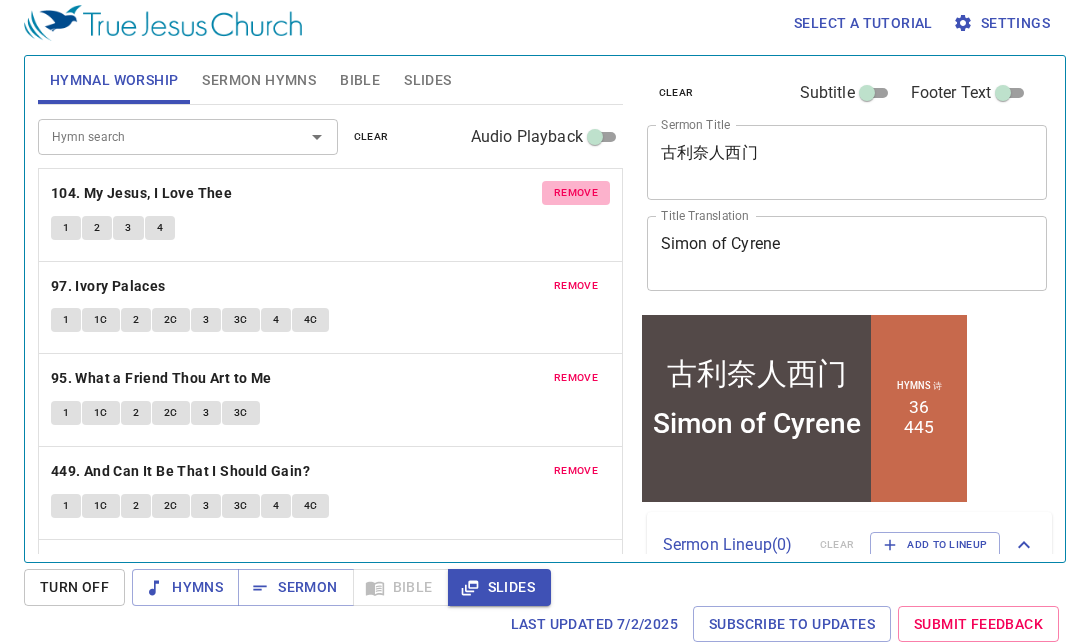 click on "remove" at bounding box center [576, 286] 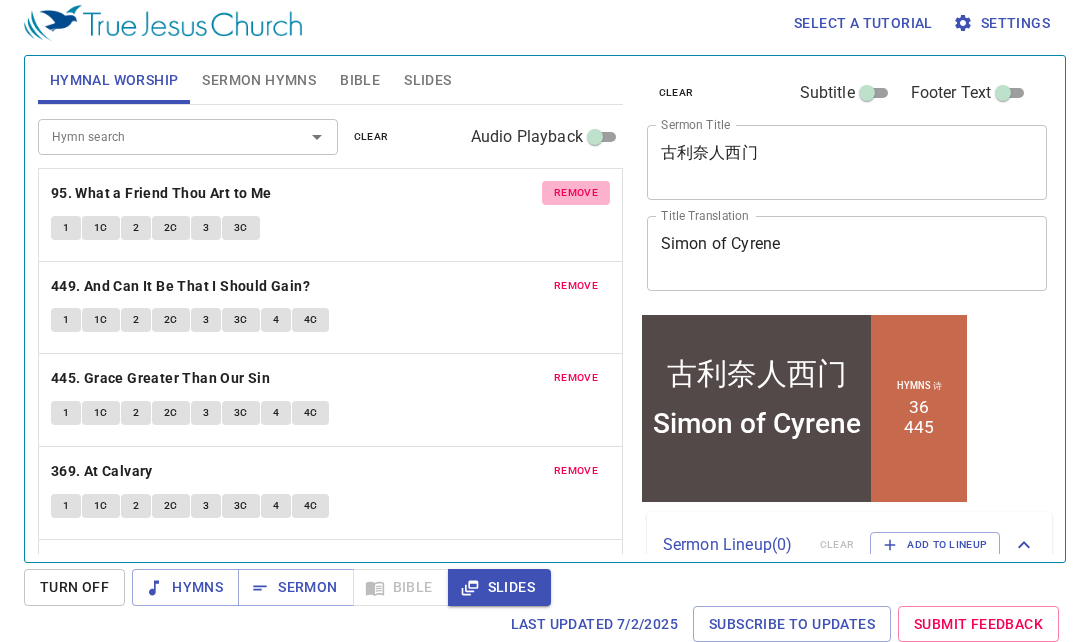 click on "remove" at bounding box center [576, 193] 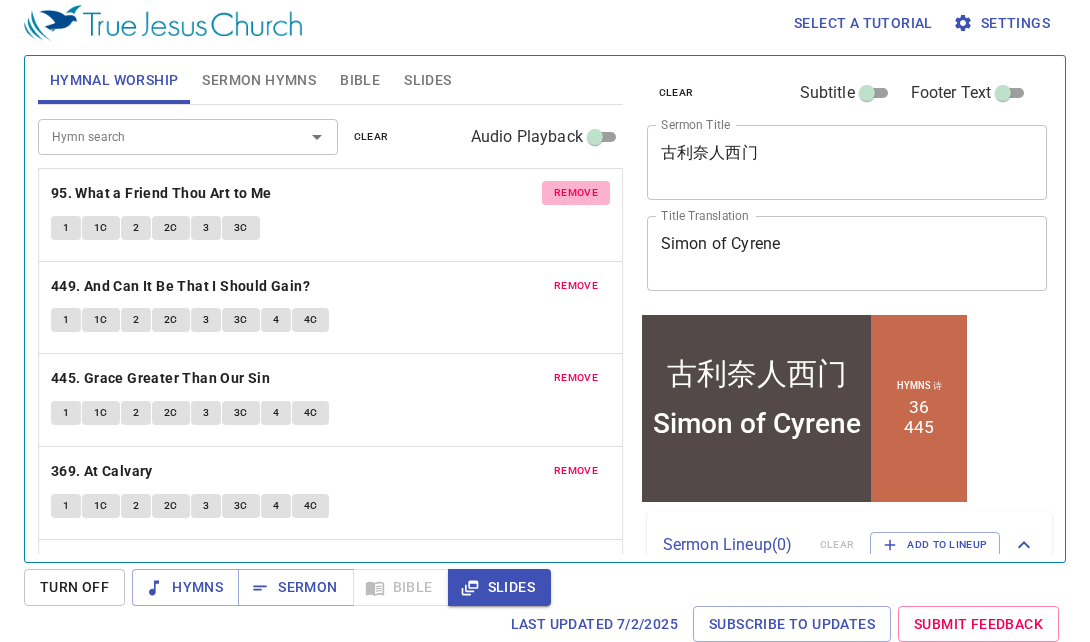 click on "remove" at bounding box center [576, 286] 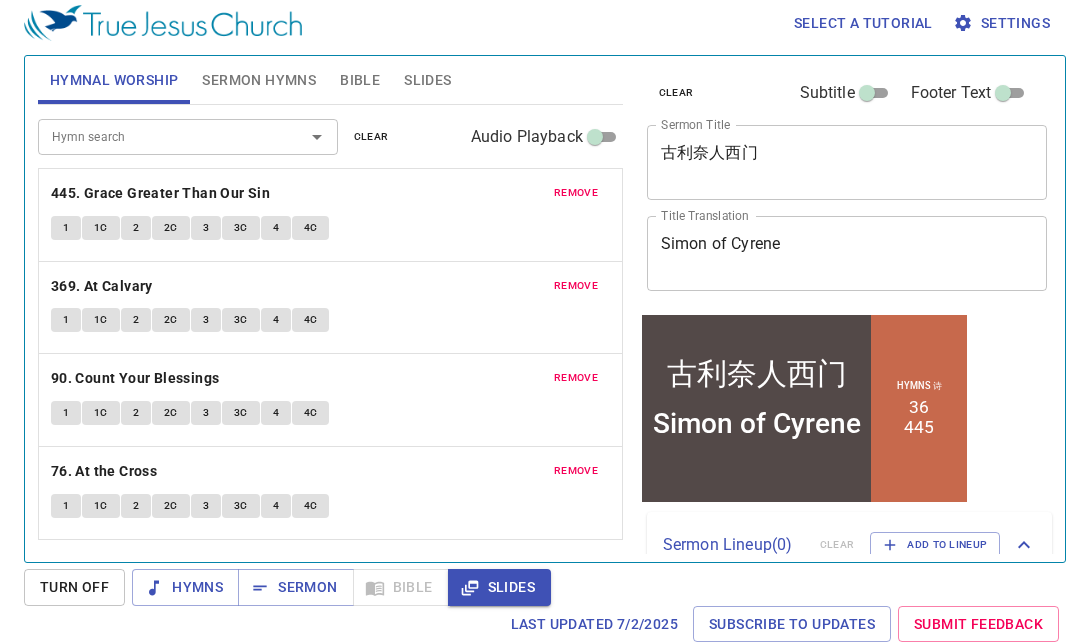 click on "remove" at bounding box center (576, 193) 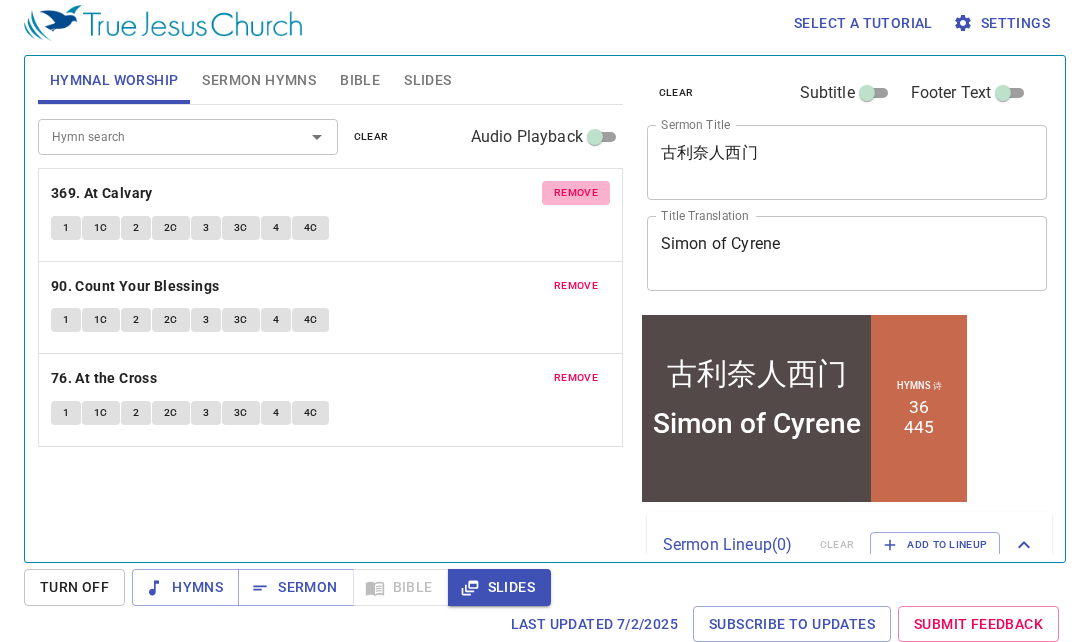 click on "remove" at bounding box center [576, 193] 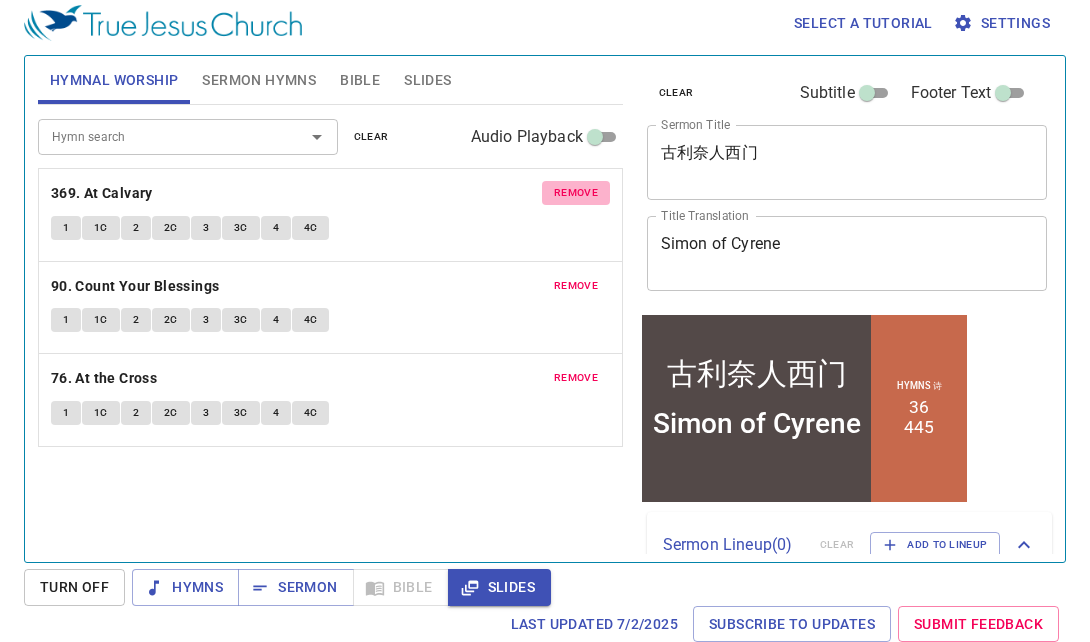 click on "remove" at bounding box center [576, 286] 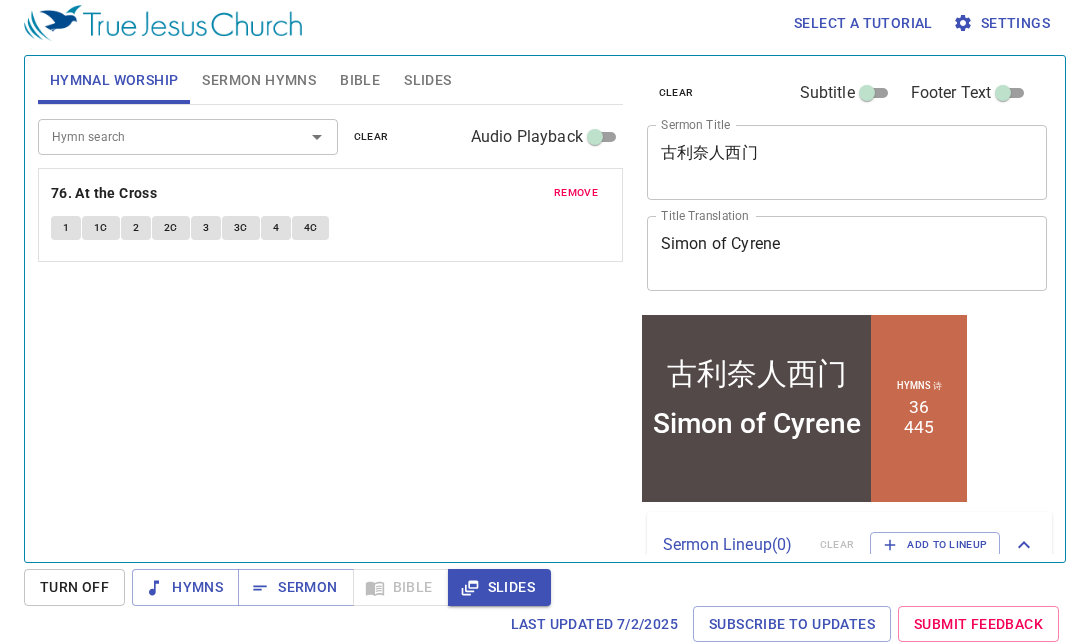 click on "remove" at bounding box center [576, 193] 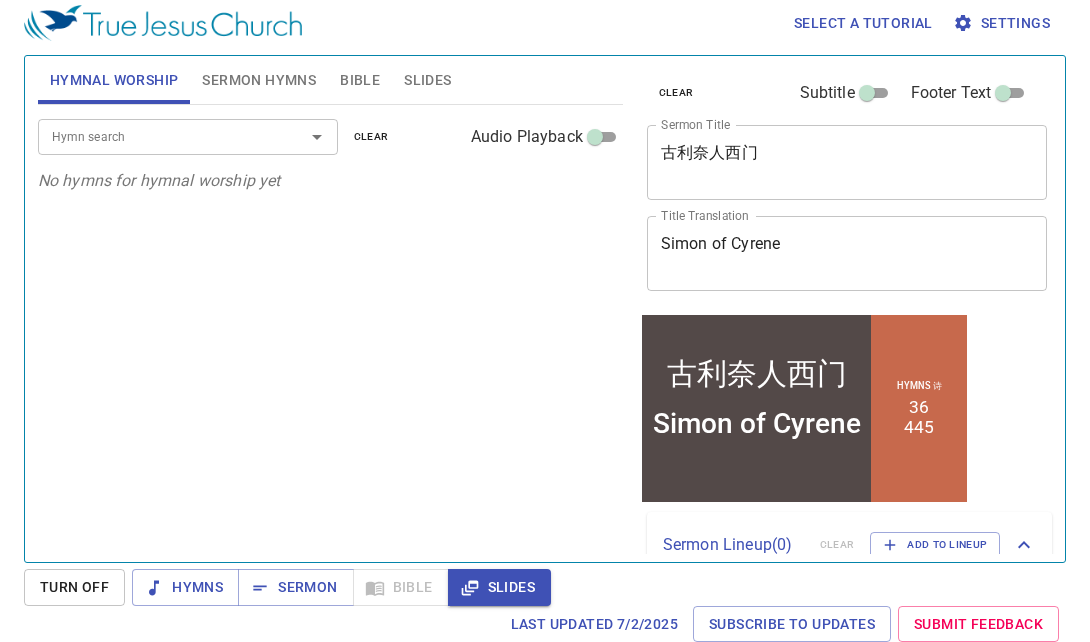click on "Sermon Hymns" at bounding box center [259, 80] 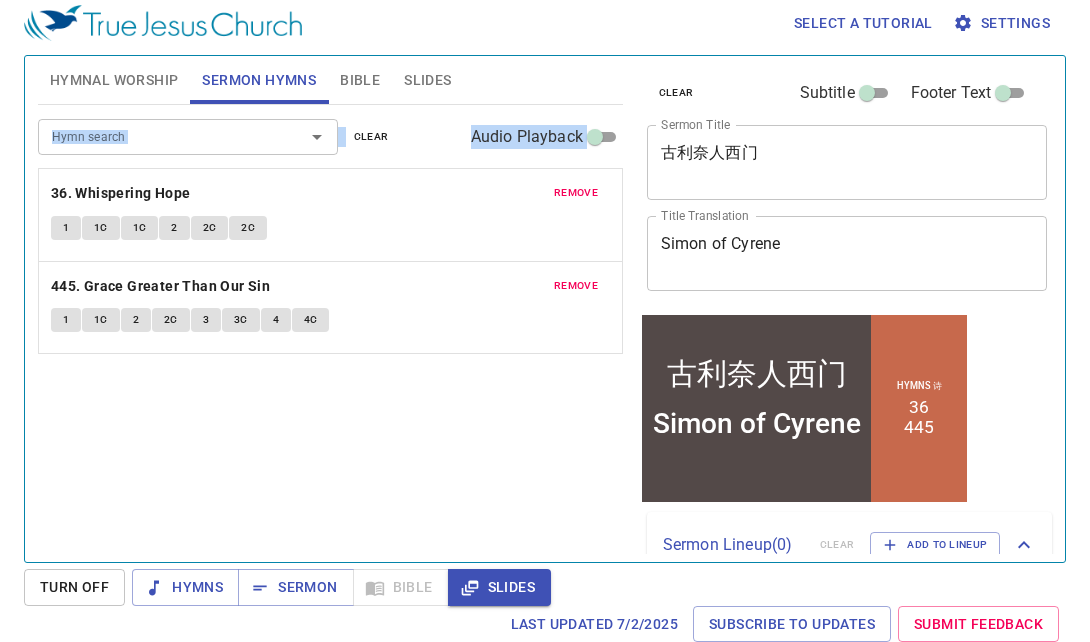 click on "remove" at bounding box center [576, 193] 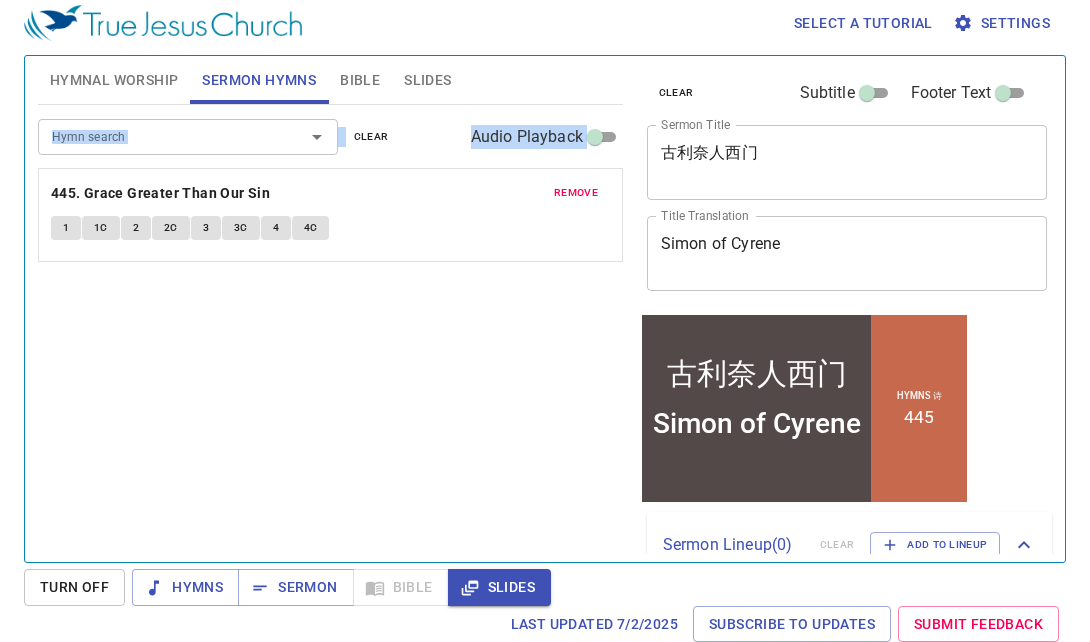 click on "remove" at bounding box center (576, 193) 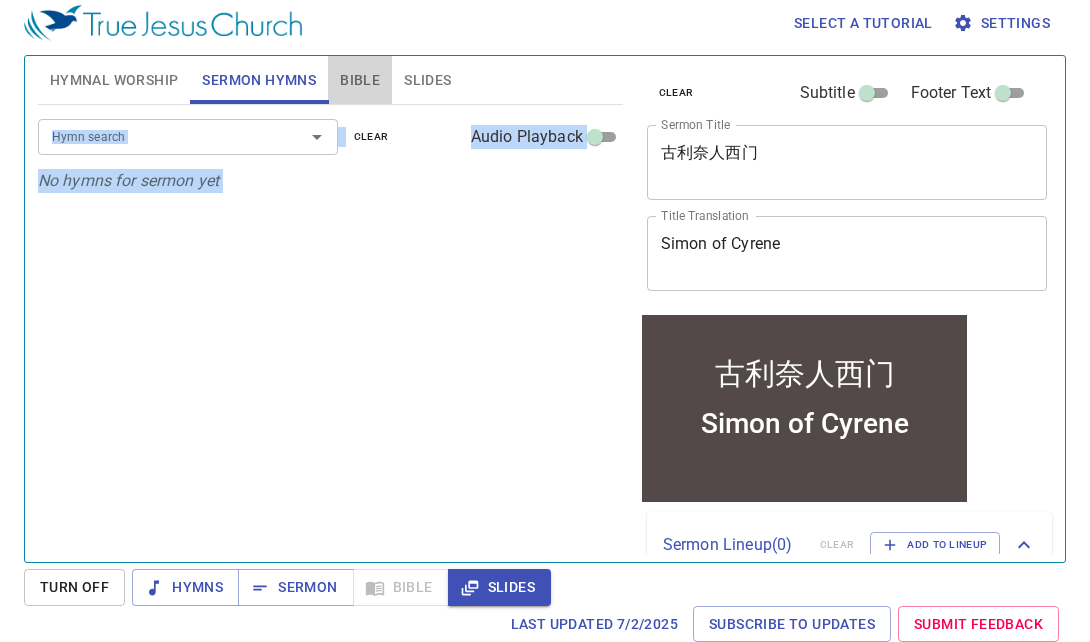 click on "Bible" at bounding box center [360, 80] 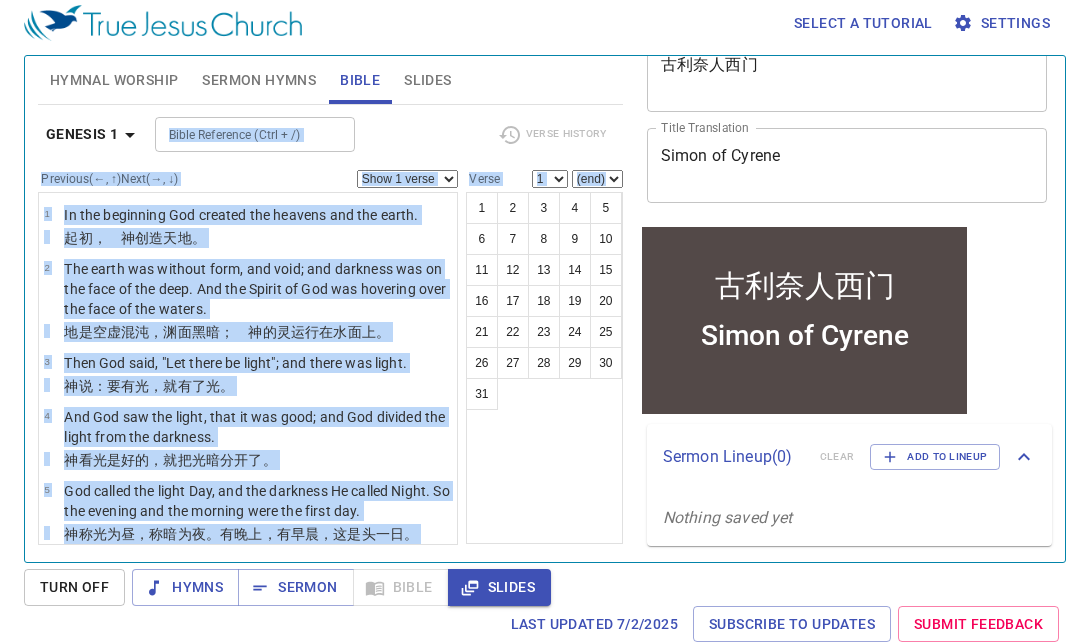 scroll, scrollTop: 0, scrollLeft: 0, axis: both 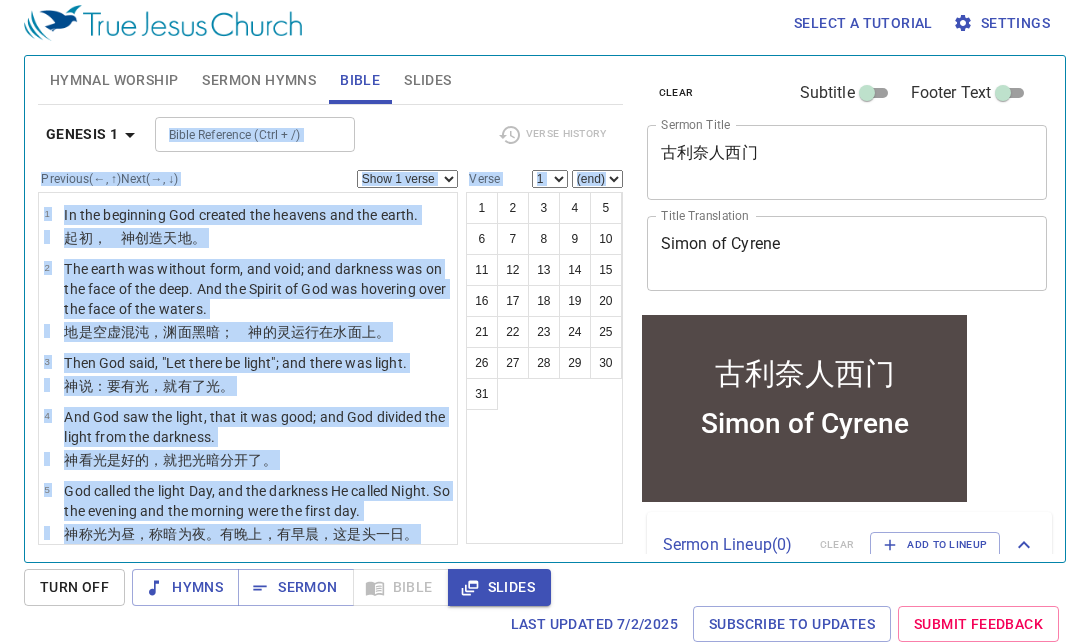 click on "Bible Reference (Ctrl + /) Bible Reference (Ctrl + /)" at bounding box center (319, 134) 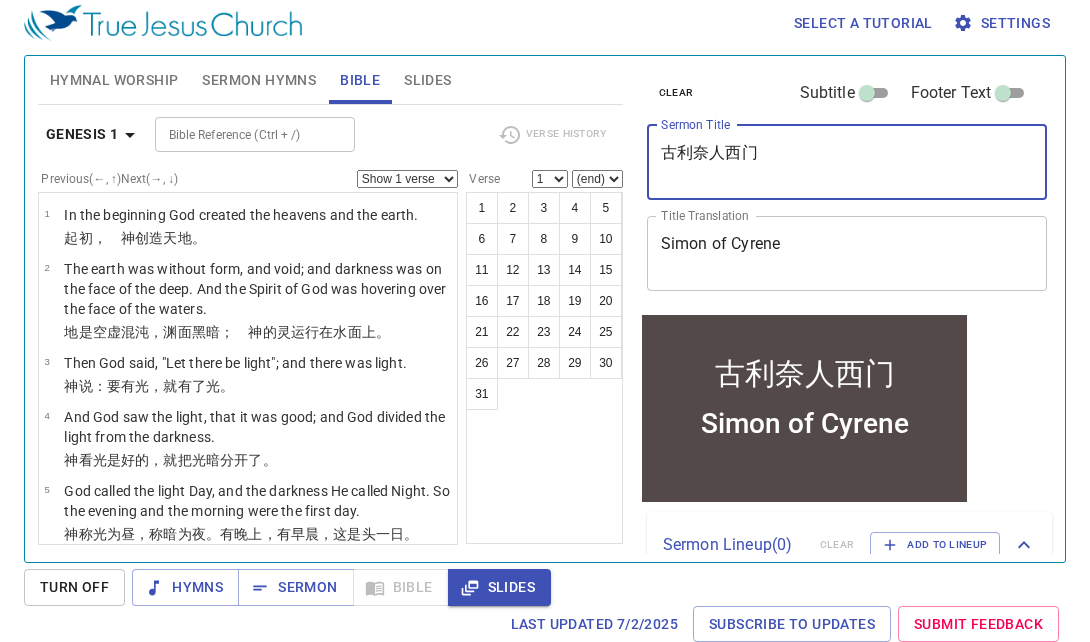 drag, startPoint x: 812, startPoint y: 143, endPoint x: 568, endPoint y: 145, distance: 244.0082 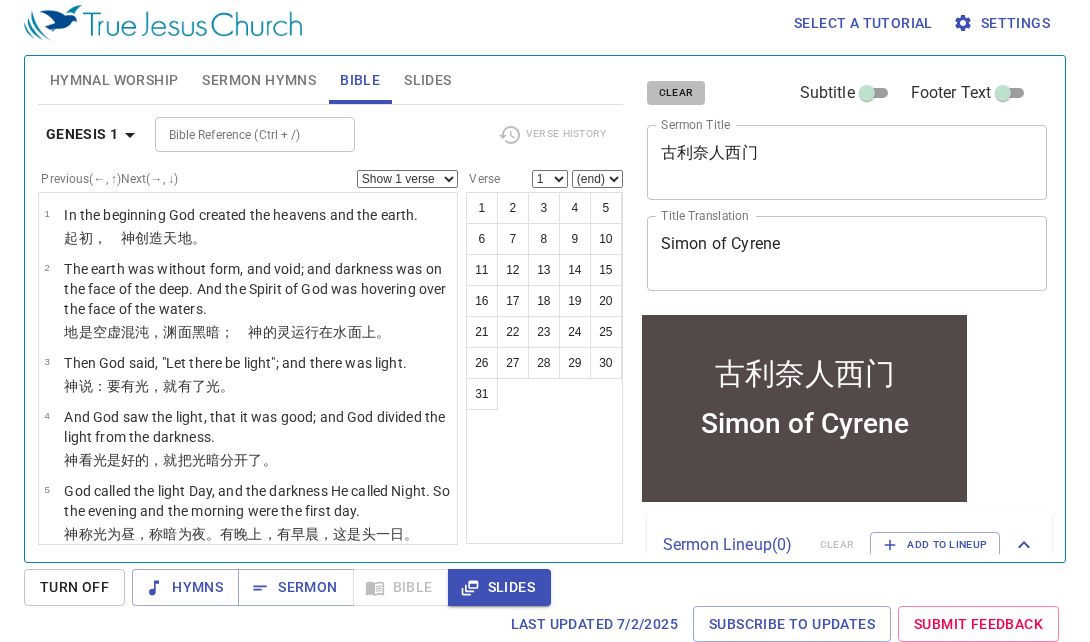 click on "clear" at bounding box center (676, 93) 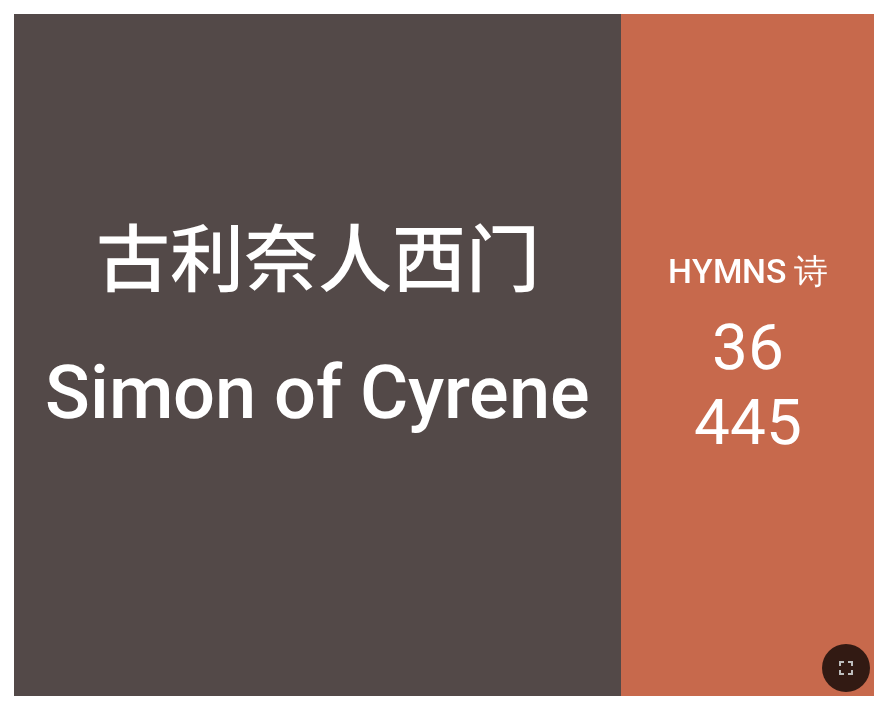 scroll, scrollTop: 0, scrollLeft: 0, axis: both 